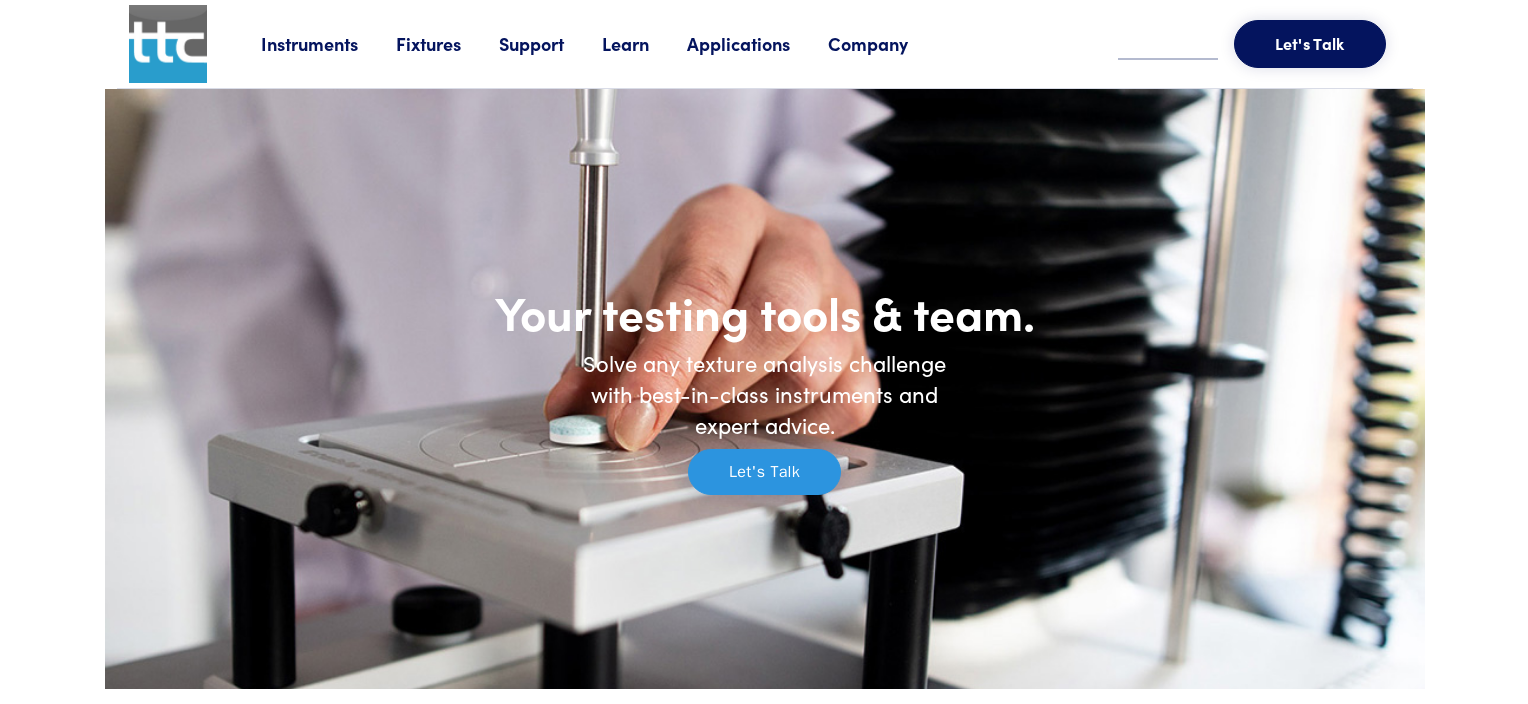 scroll, scrollTop: 0, scrollLeft: 0, axis: both 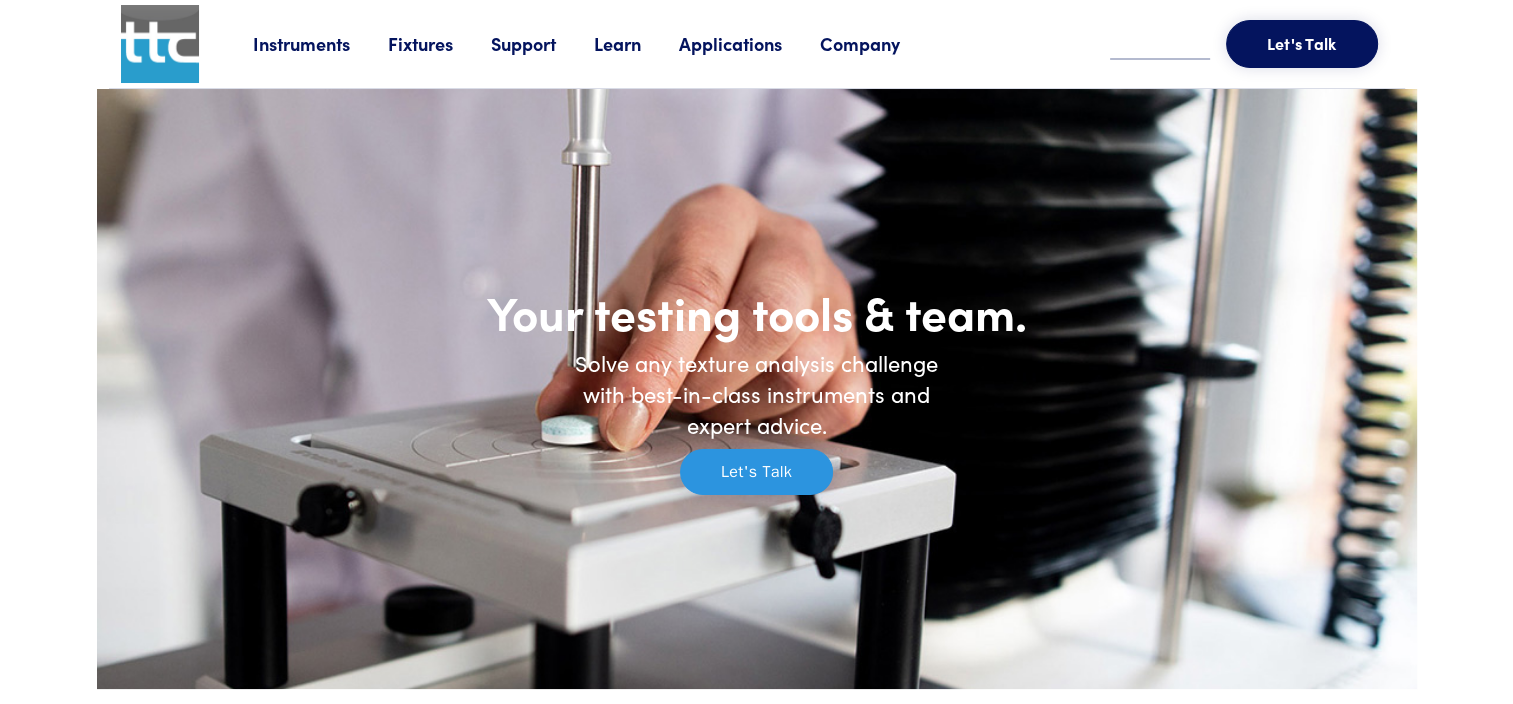 click on "Let's Talk" at bounding box center (1302, 44) 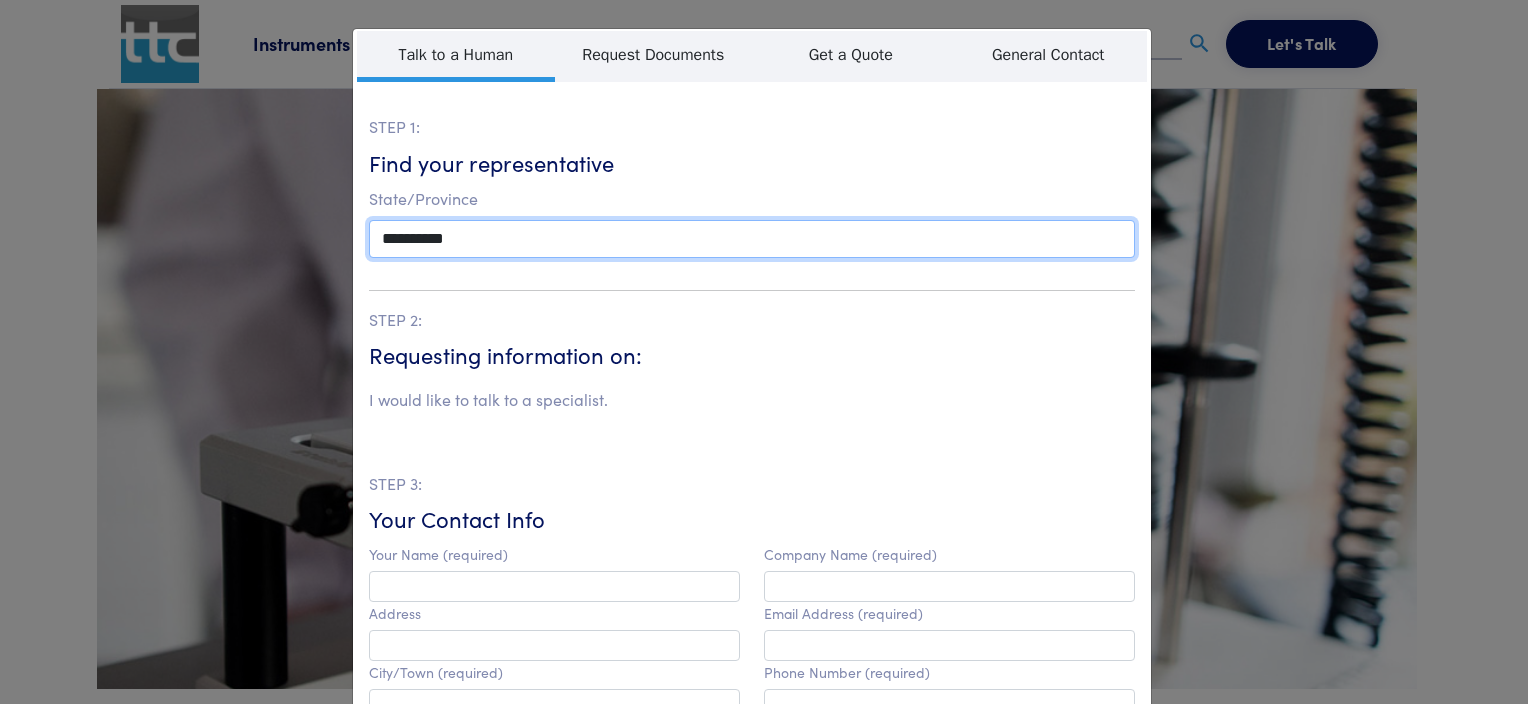 click on "**********" at bounding box center [752, 239] 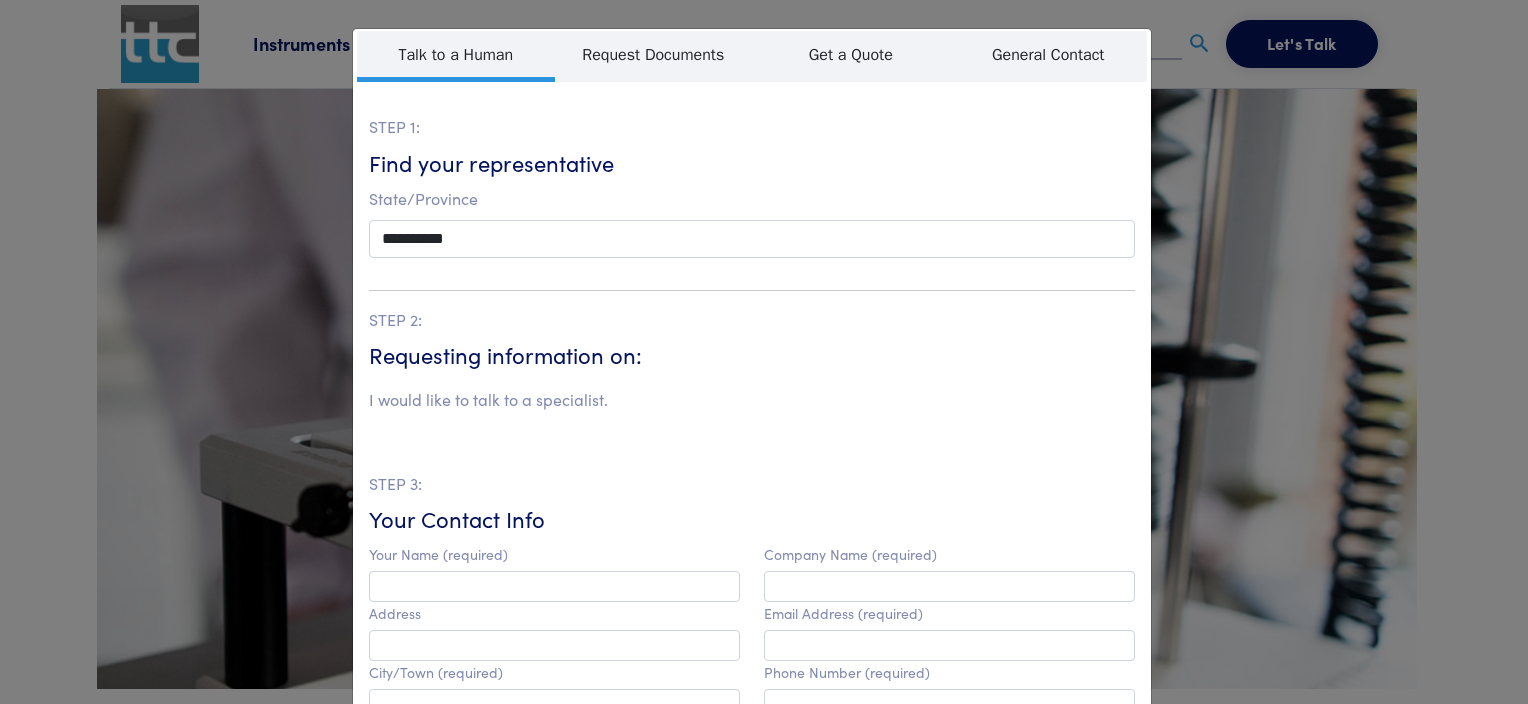 click on "STEP 1:
Find your representative" at bounding box center [752, 150] 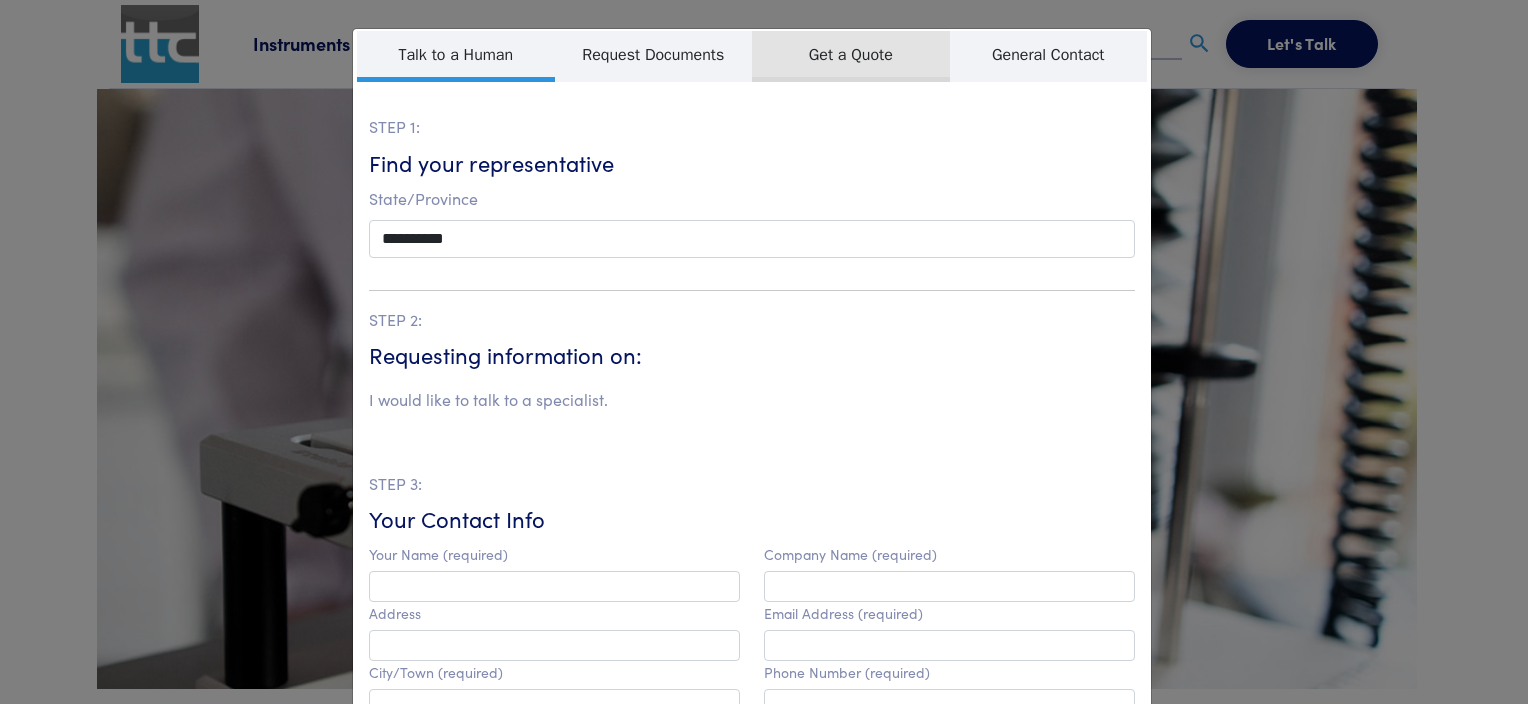 click on "Get a Quote" at bounding box center (851, 56) 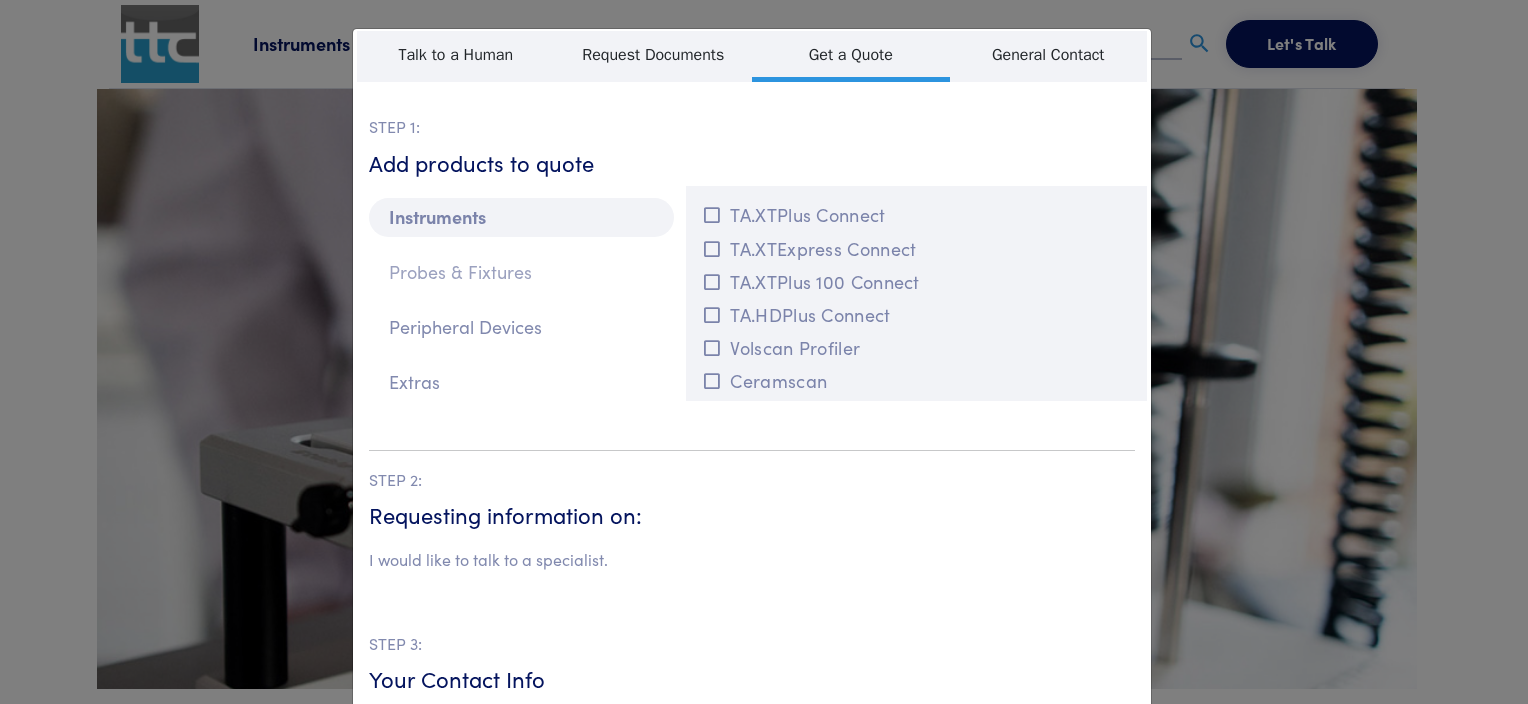 click on "Probes & Fixtures" at bounding box center (521, 272) 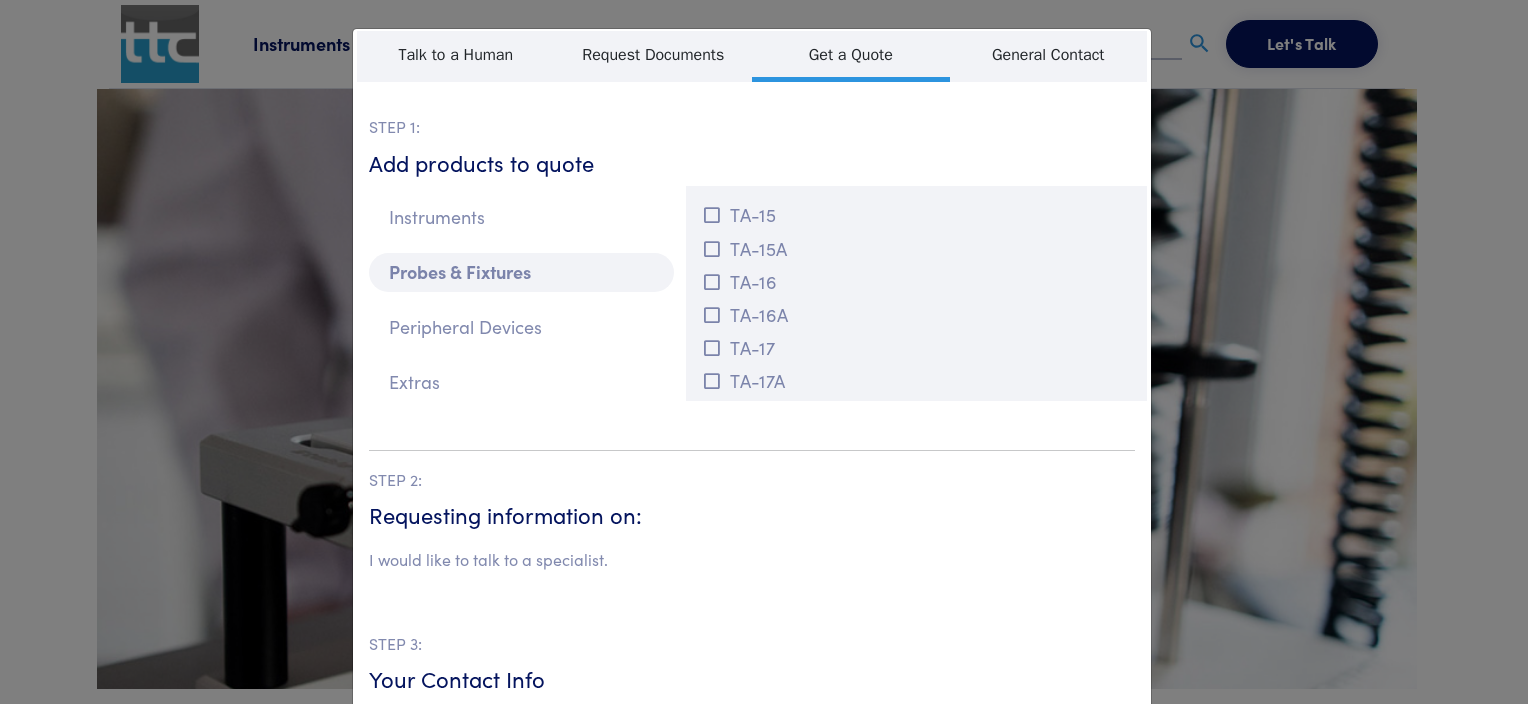 click on "I would like to talk to a specialist." at bounding box center [488, 560] 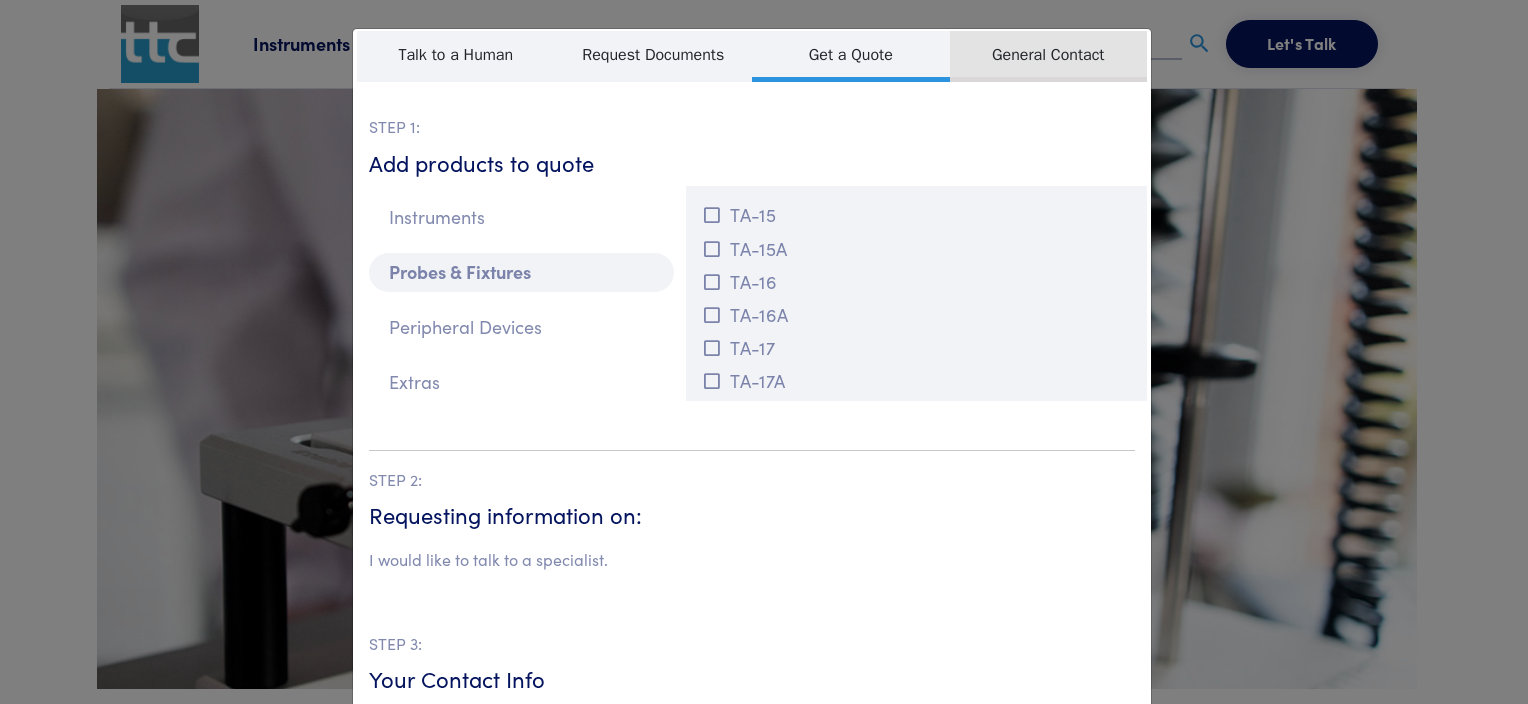 click on "General Contact" at bounding box center (1049, 56) 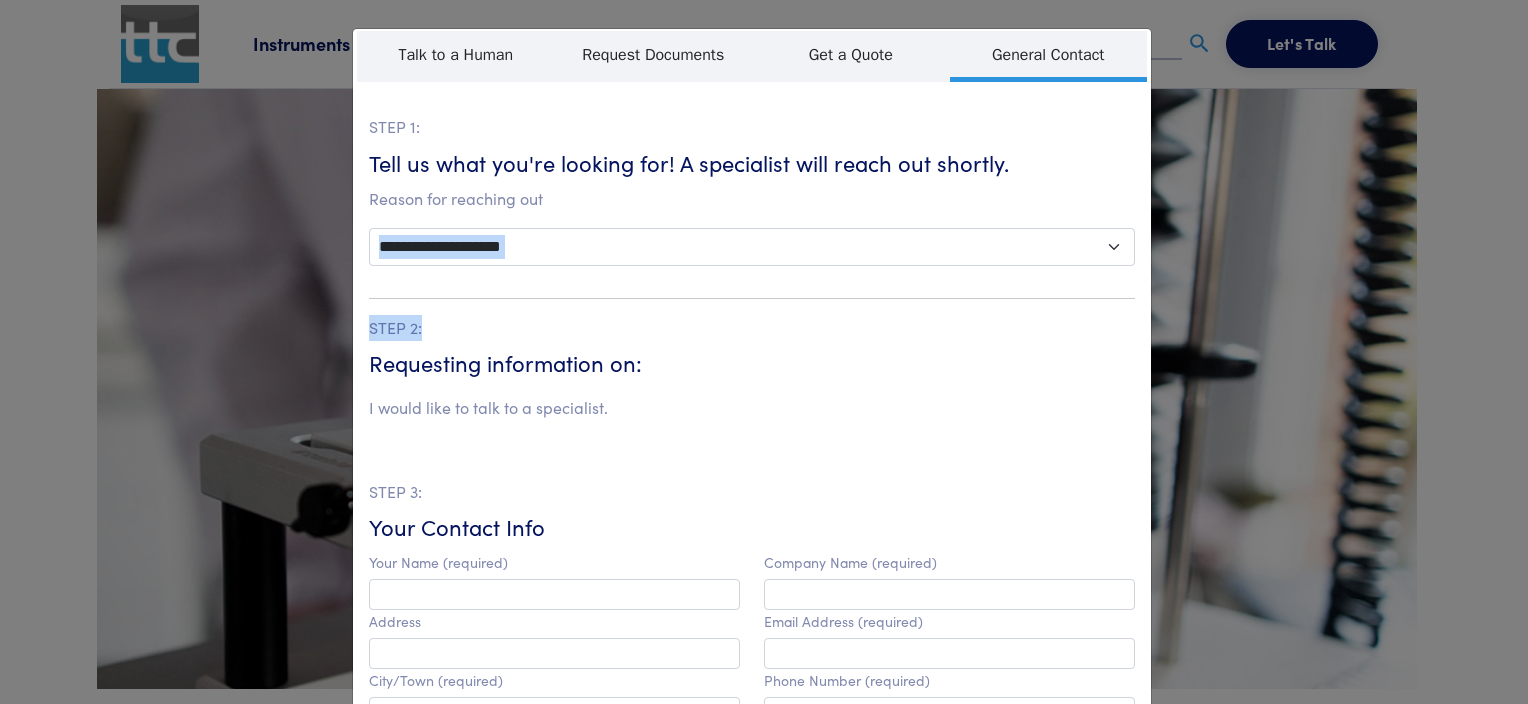 drag, startPoint x: 1512, startPoint y: 205, endPoint x: 1512, endPoint y: 310, distance: 105 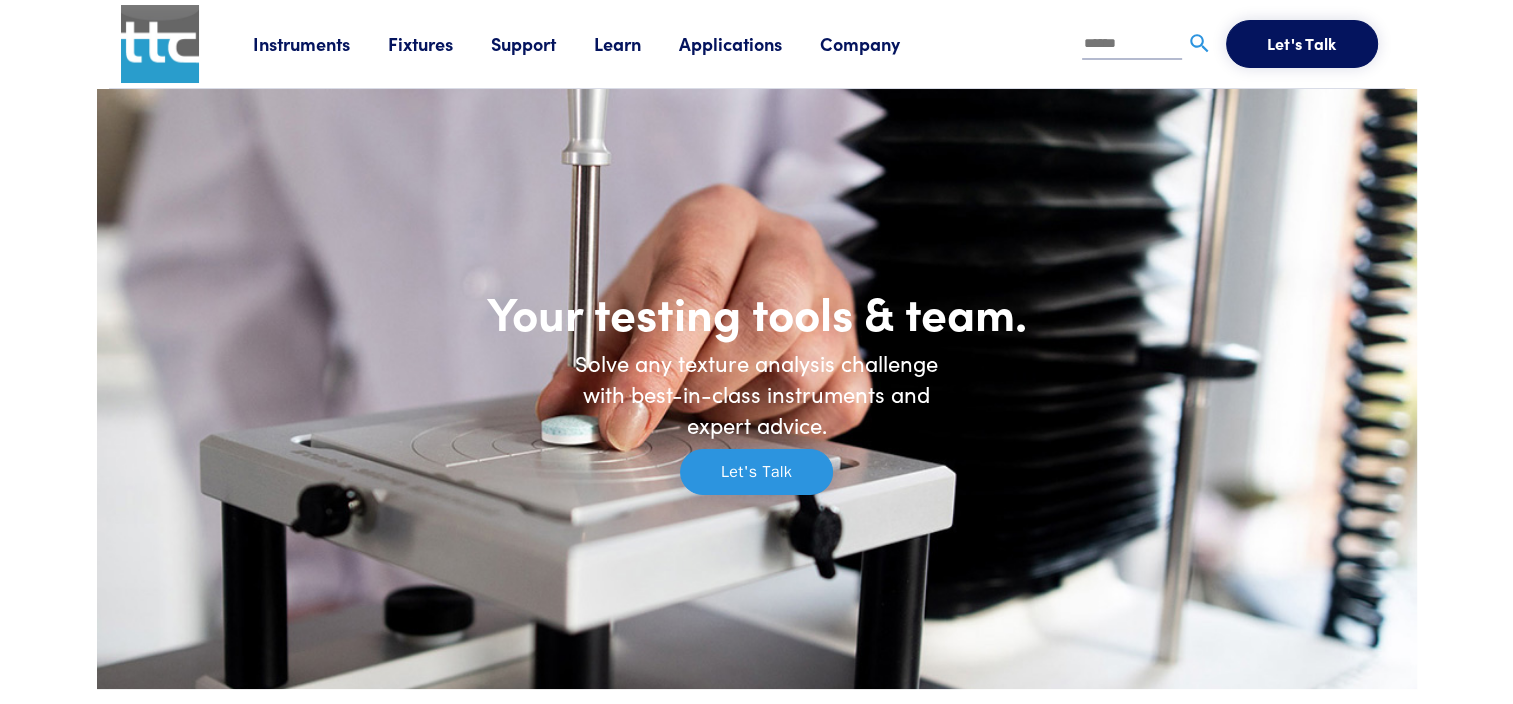 click on "Let's Talk" at bounding box center [1302, 44] 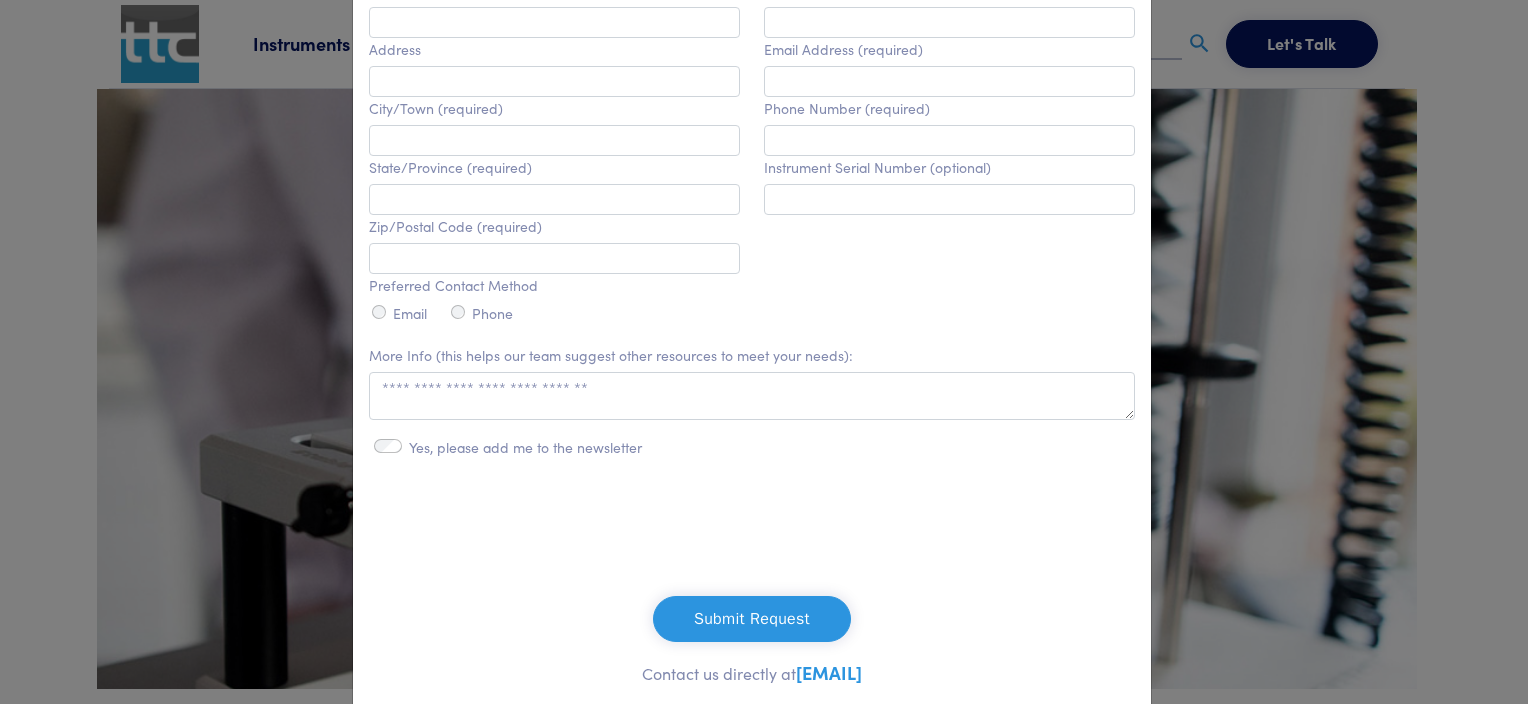 scroll, scrollTop: 612, scrollLeft: 0, axis: vertical 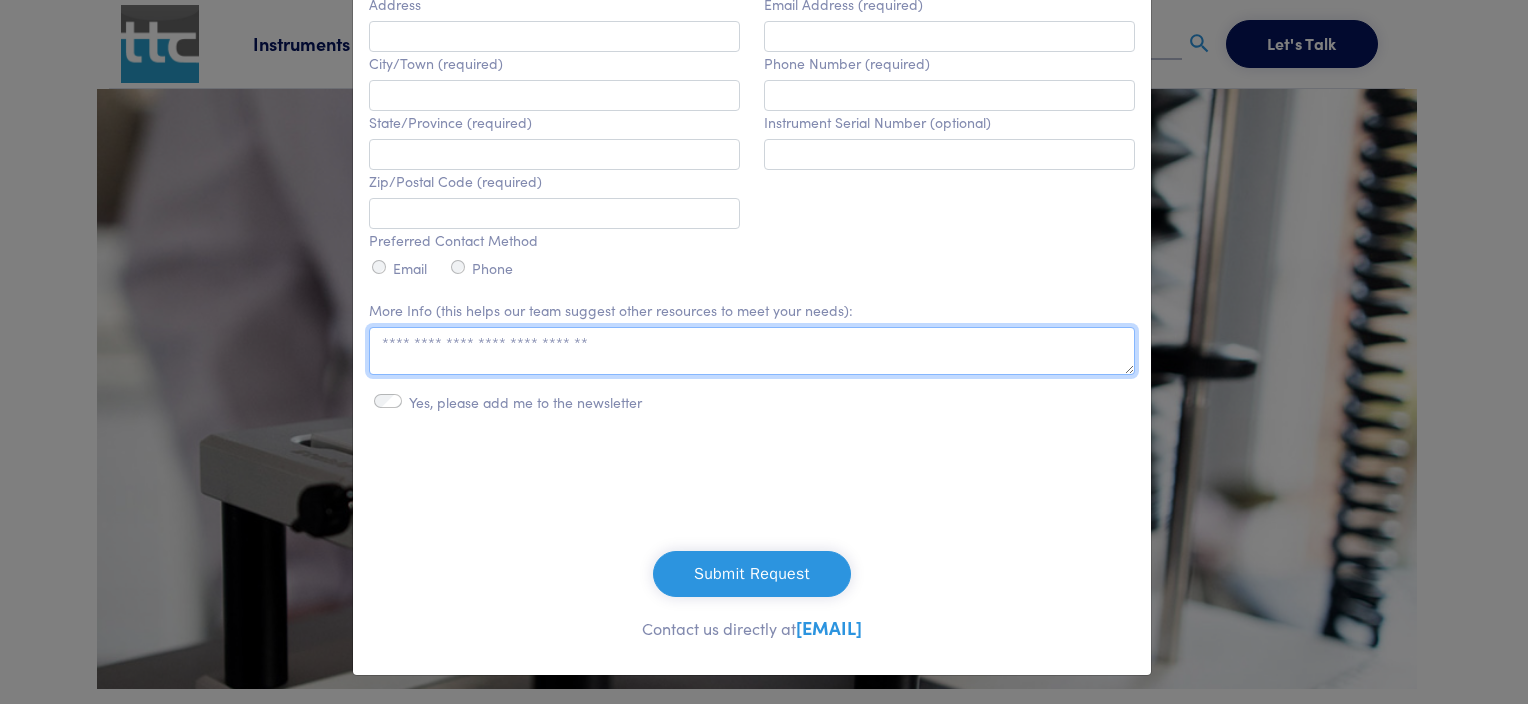 click at bounding box center (752, 351) 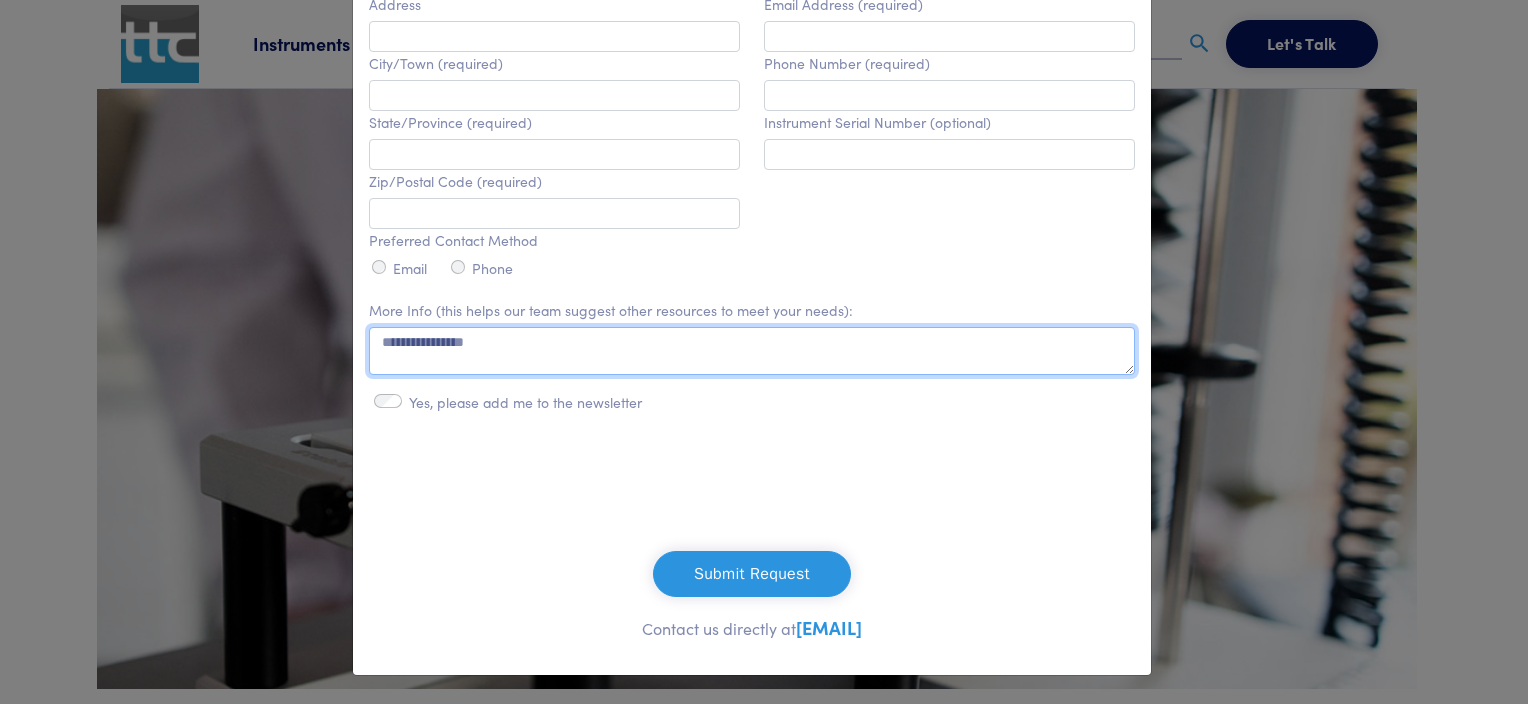paste on "**********" 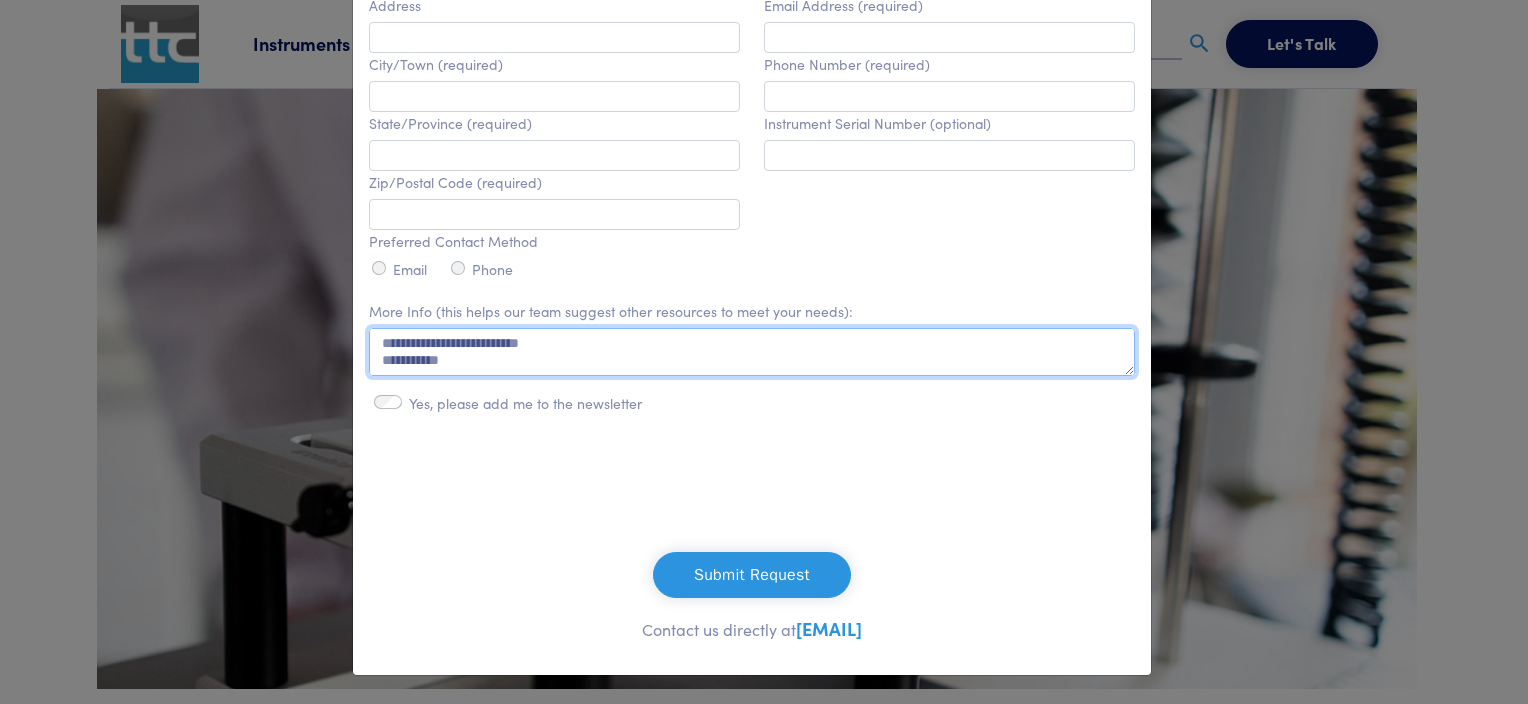 scroll, scrollTop: 237, scrollLeft: 0, axis: vertical 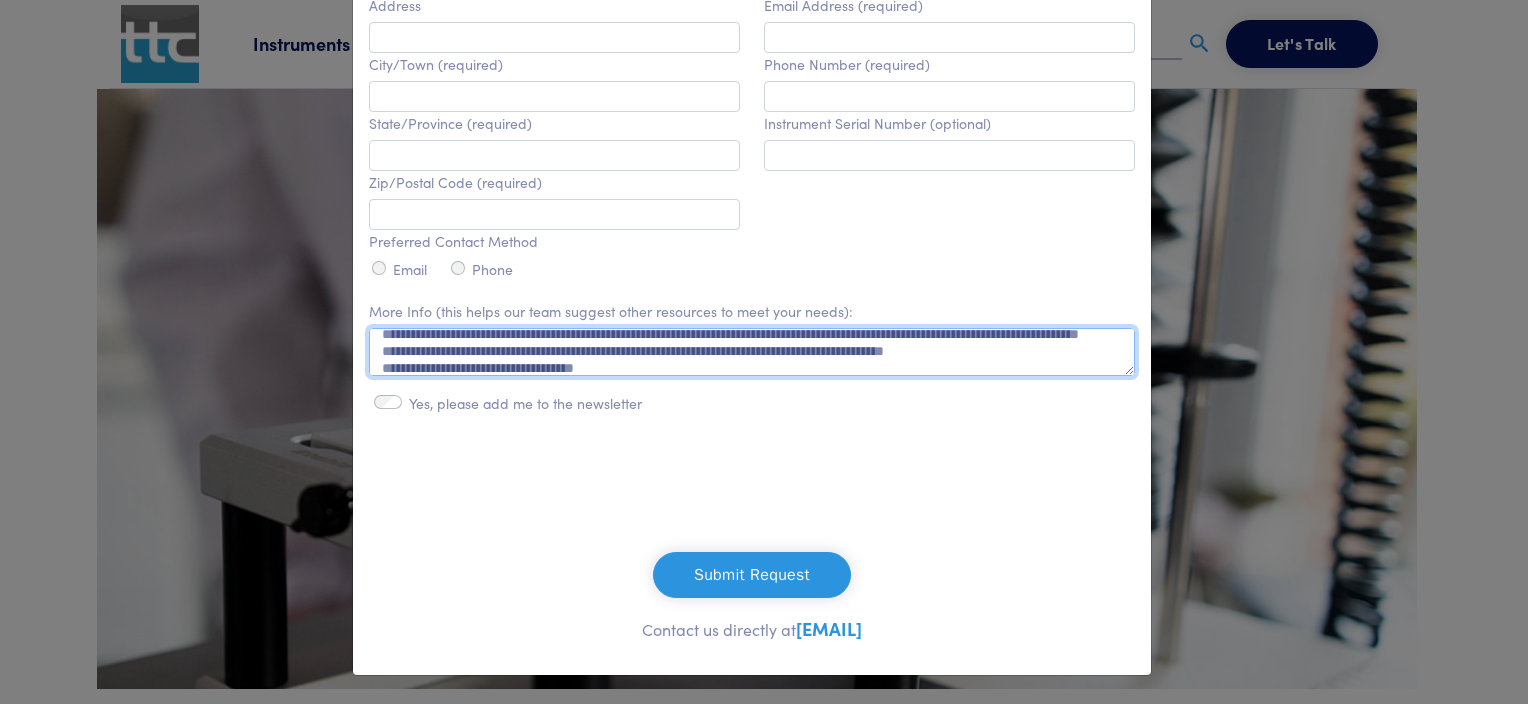 click on "**********" at bounding box center (752, 352) 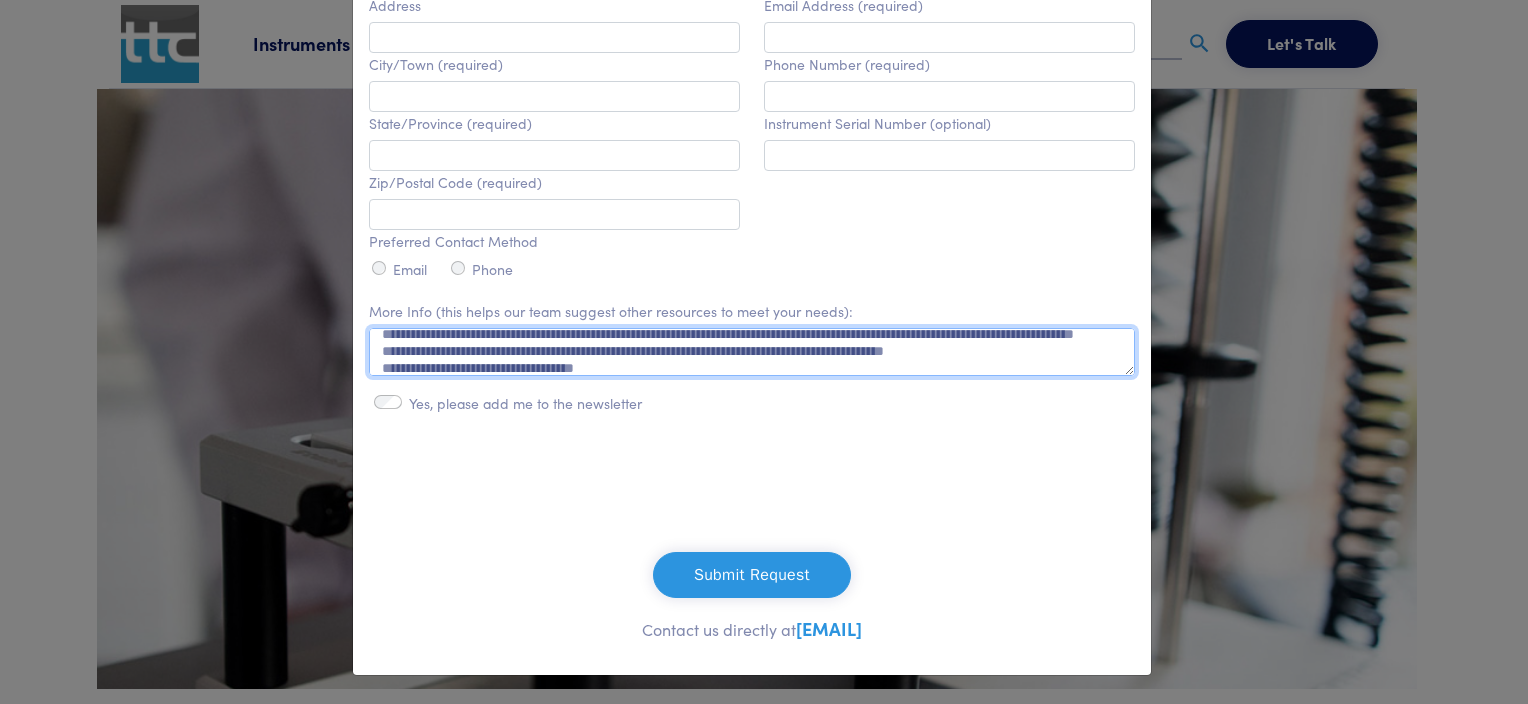 scroll, scrollTop: 72, scrollLeft: 0, axis: vertical 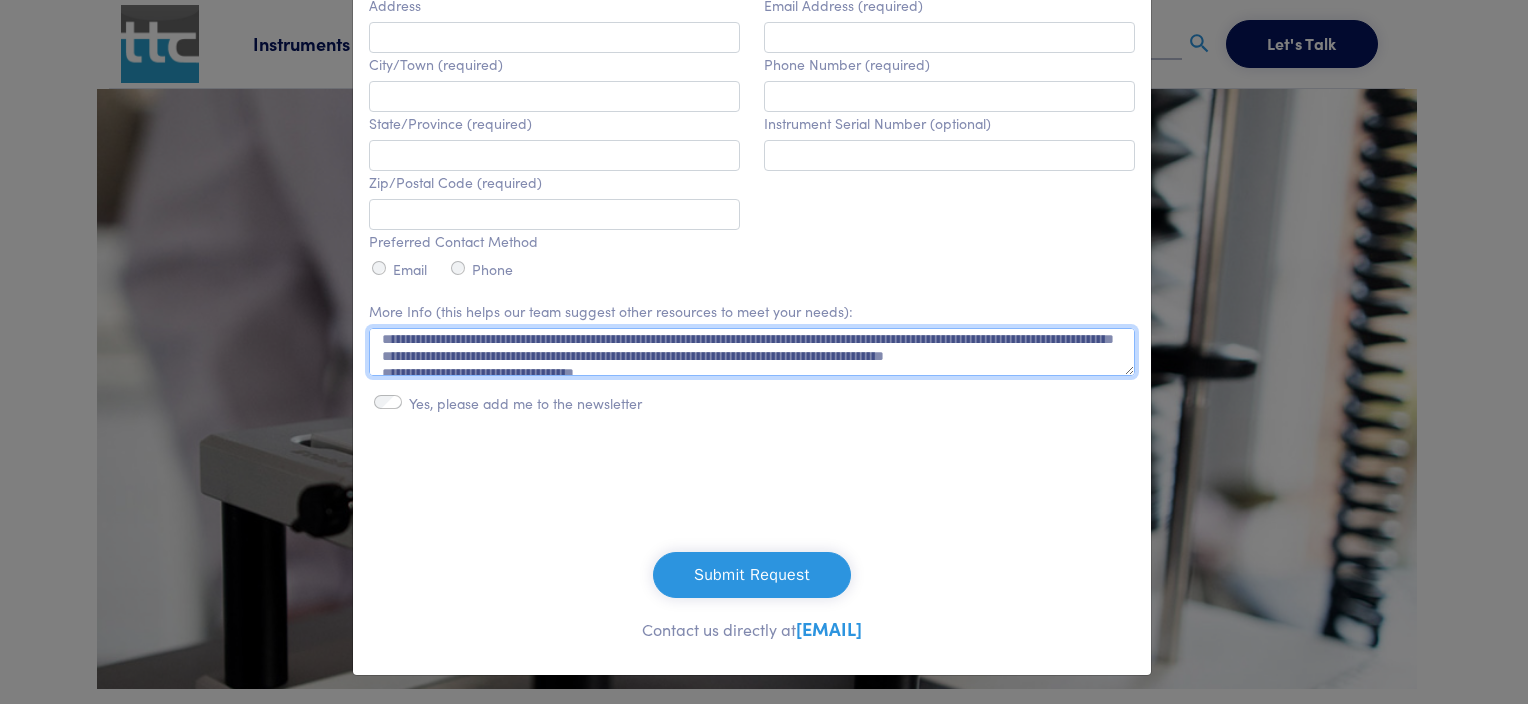 click on "**********" at bounding box center (752, 352) 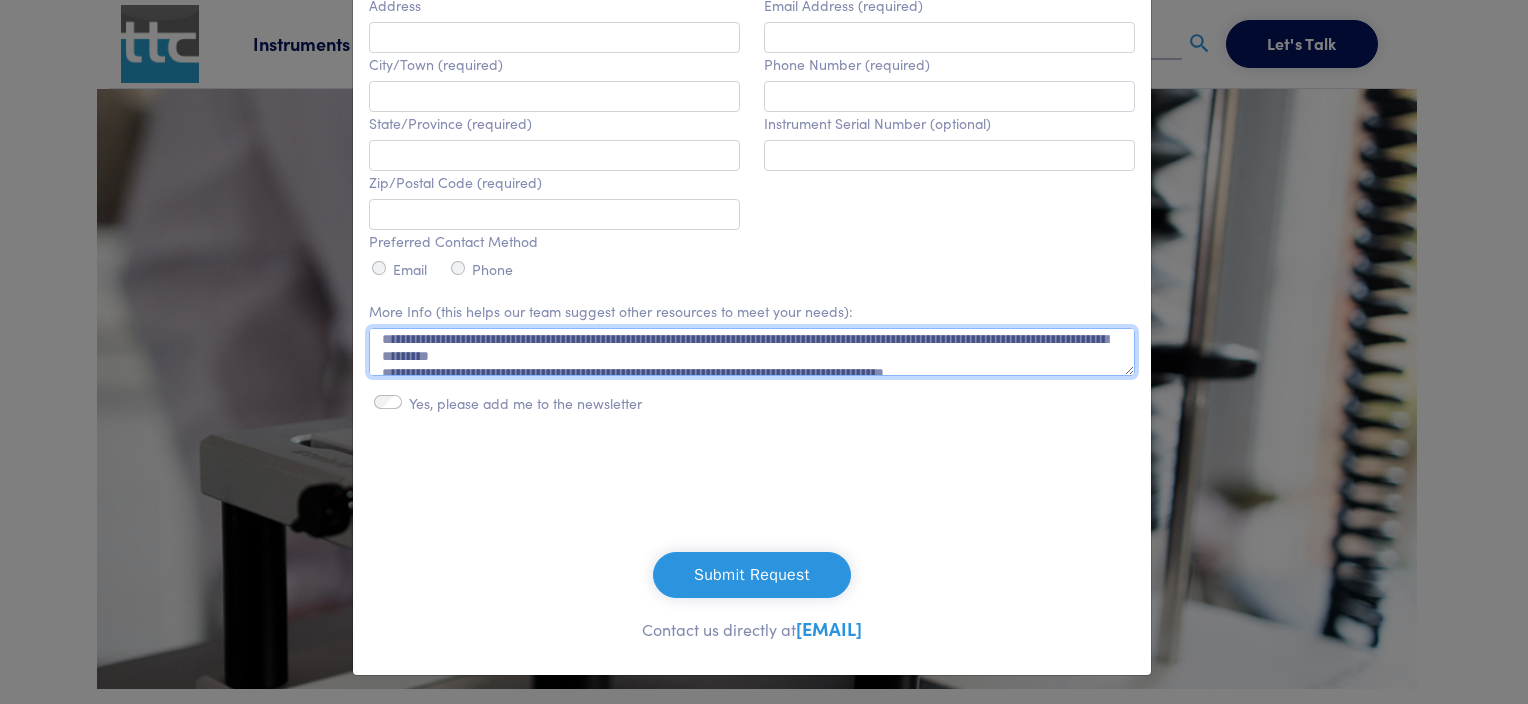 click on "**********" at bounding box center (752, 352) 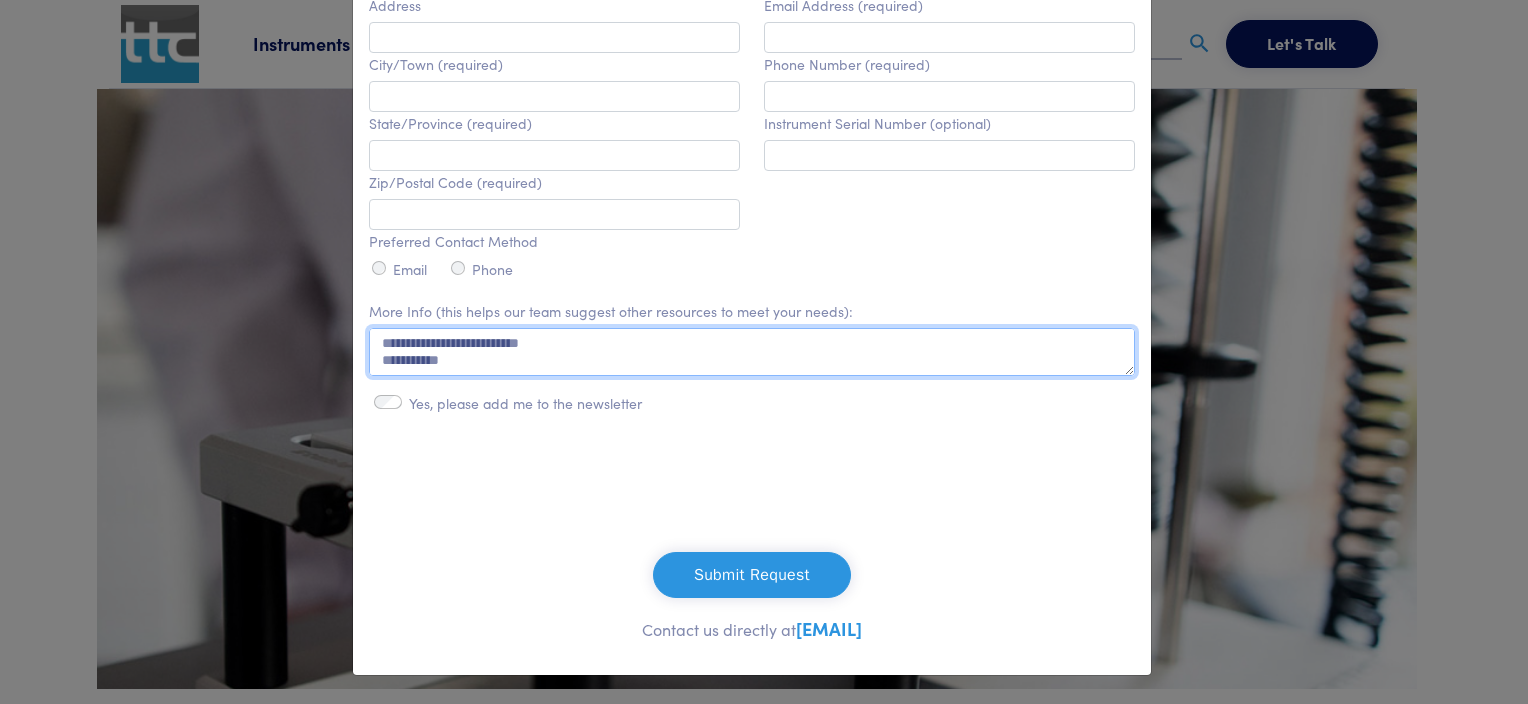 scroll, scrollTop: 237, scrollLeft: 0, axis: vertical 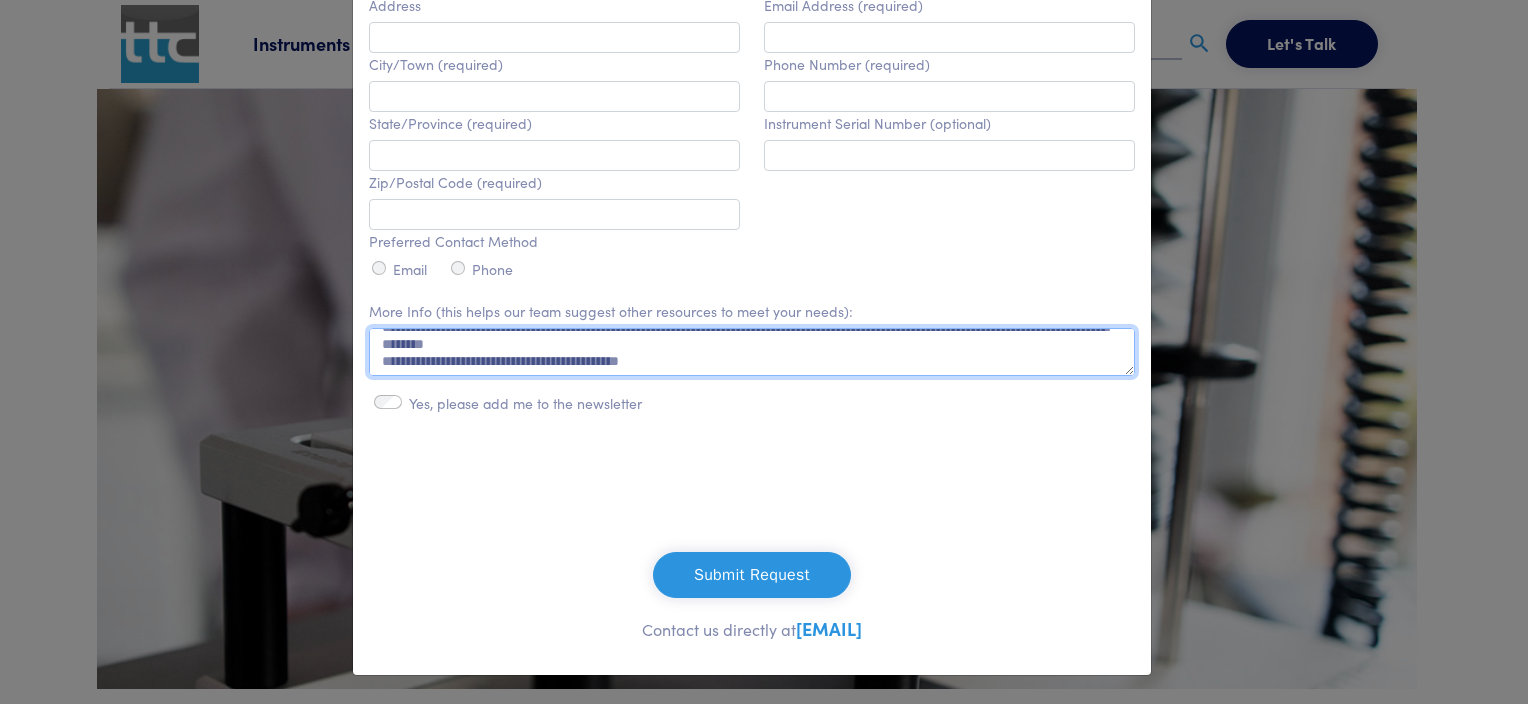 click on "**********" at bounding box center (752, 352) 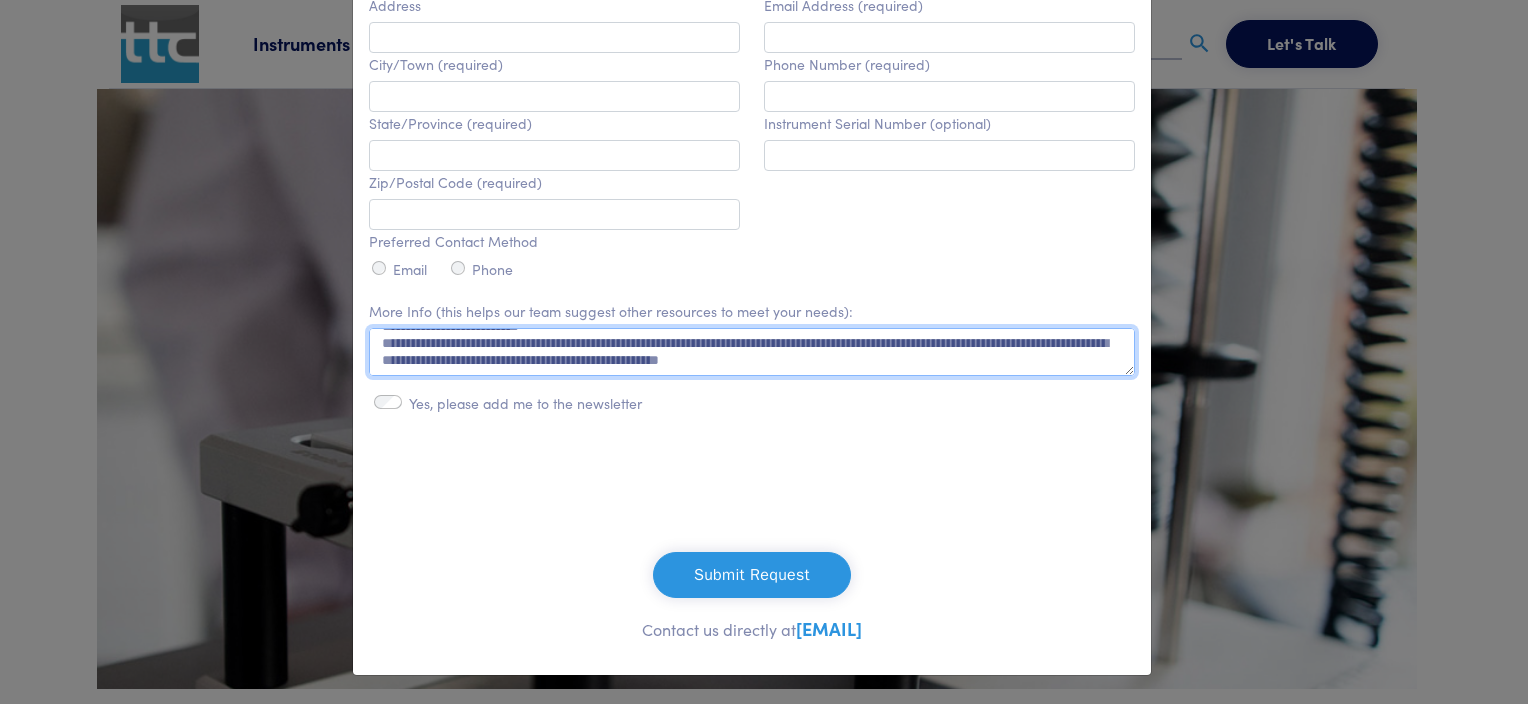 scroll, scrollTop: 68, scrollLeft: 0, axis: vertical 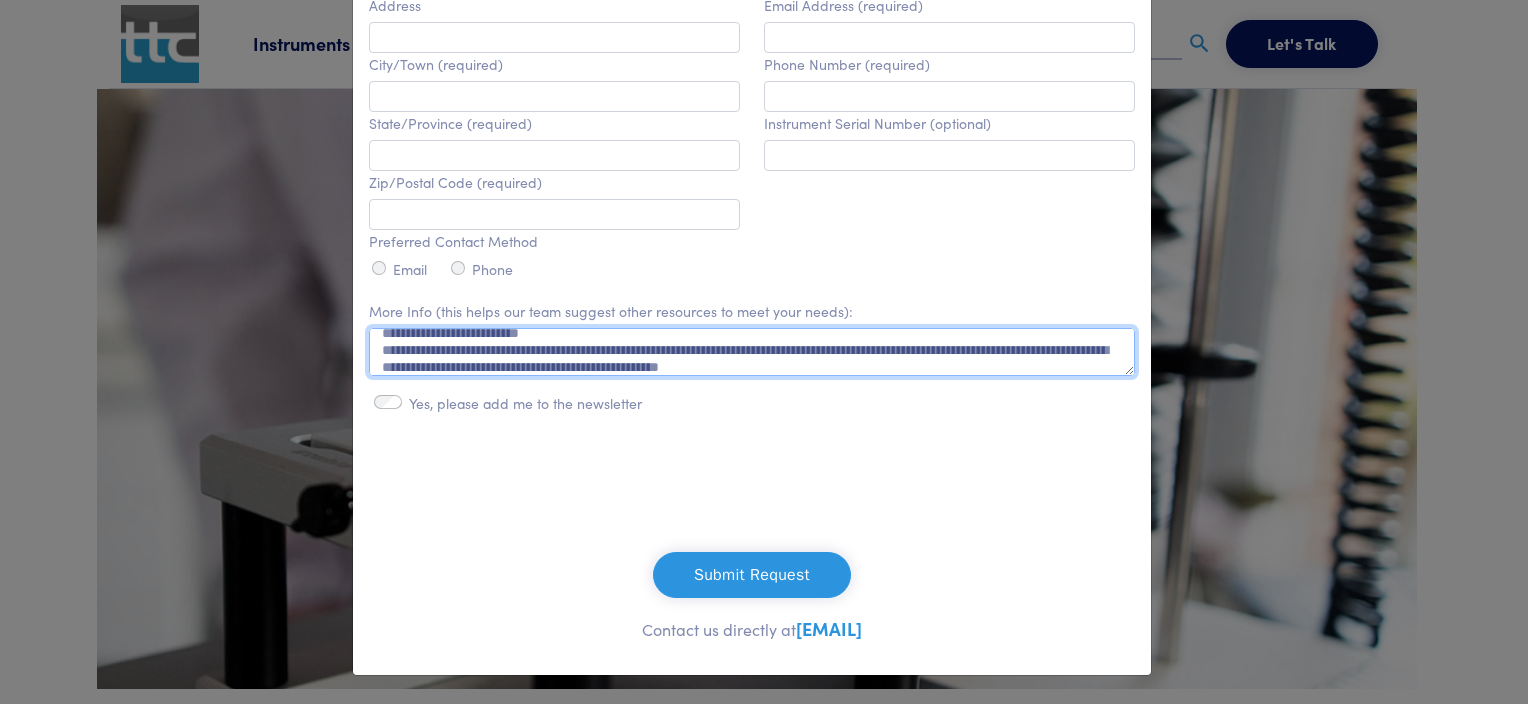 click on "**********" at bounding box center [752, 352] 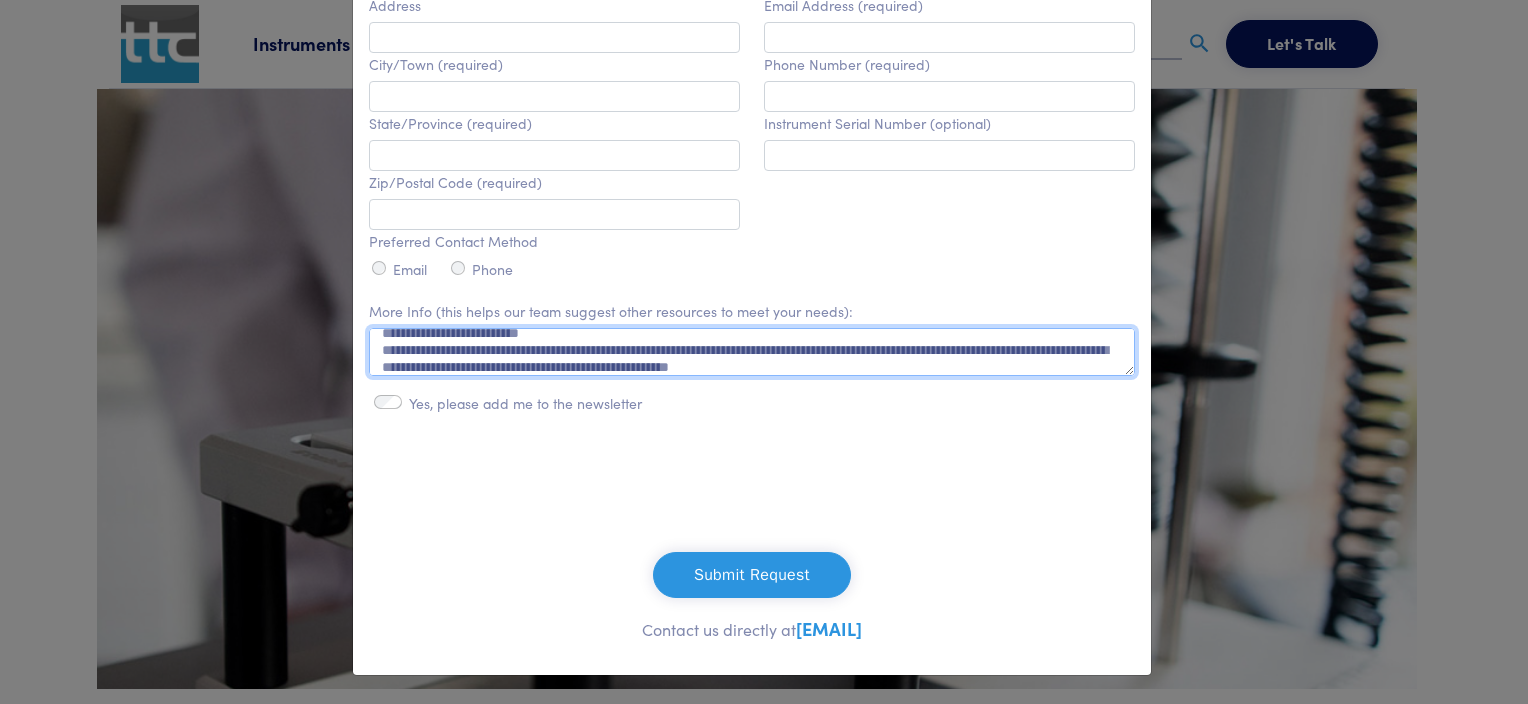 paste on "**********" 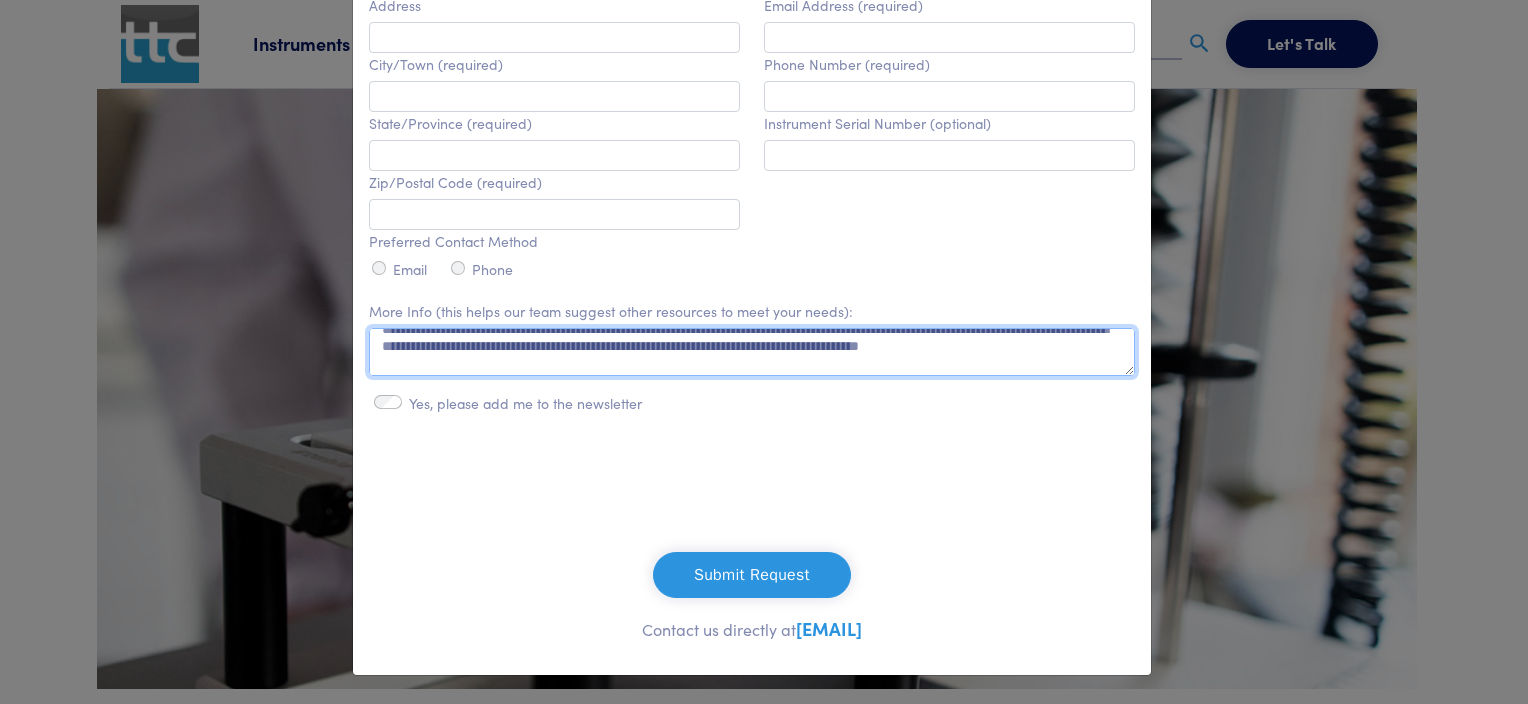 scroll, scrollTop: 101, scrollLeft: 0, axis: vertical 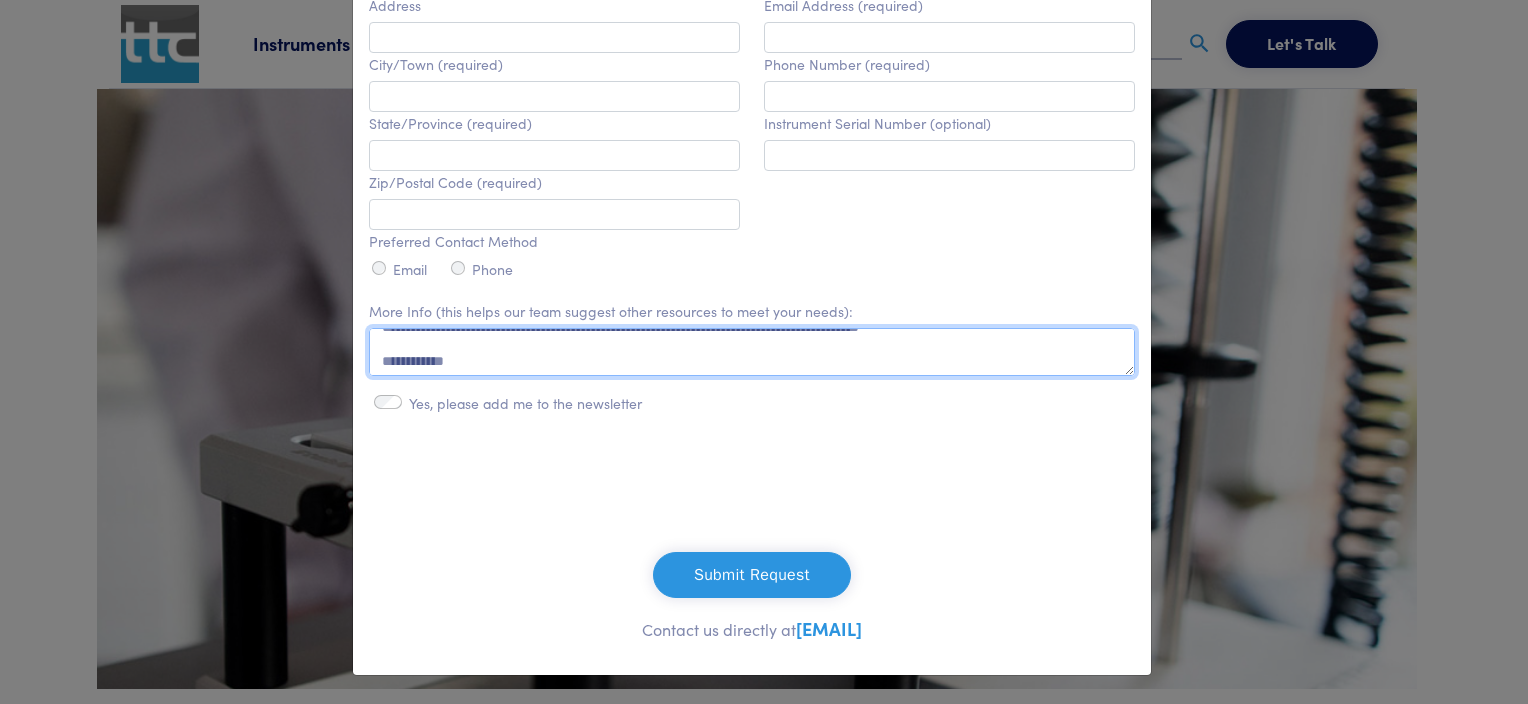 click on "**********" at bounding box center (752, 352) 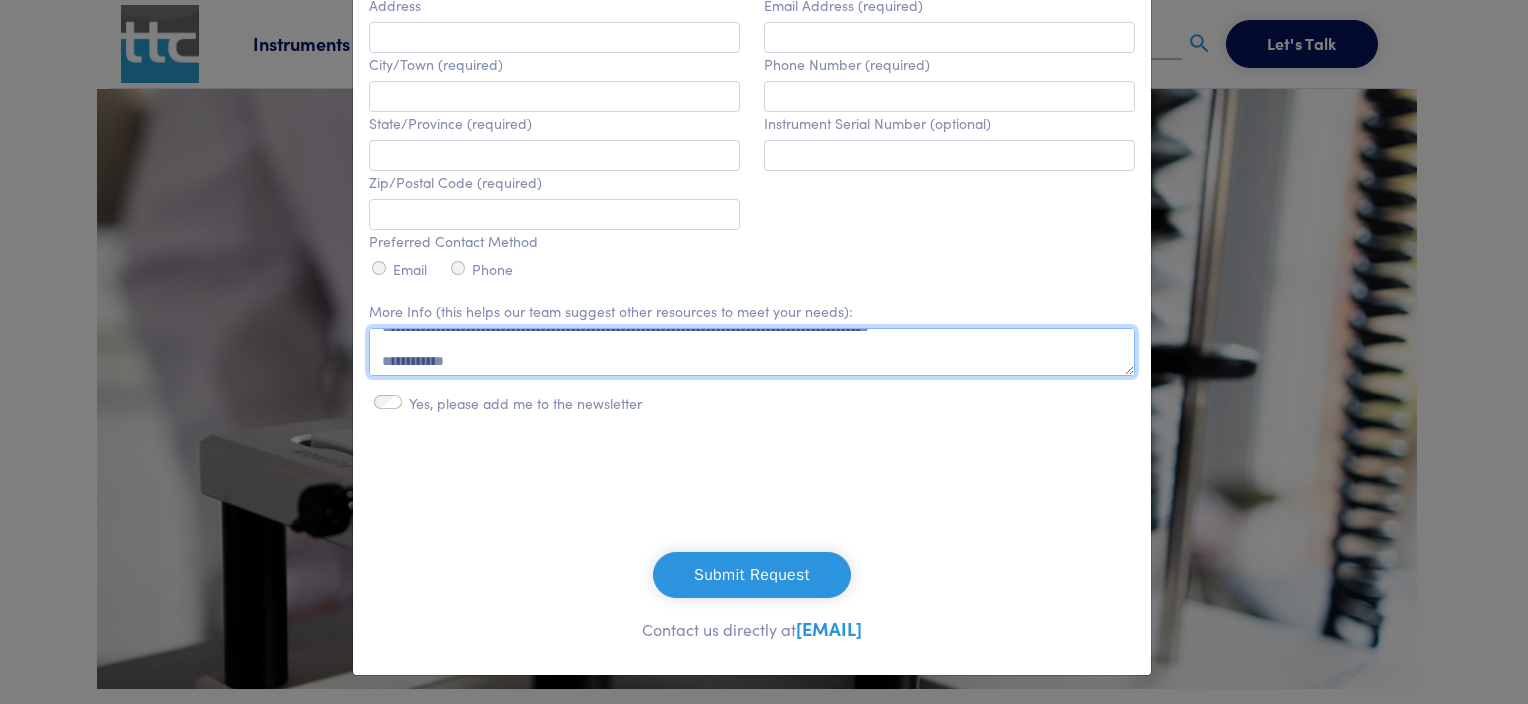 paste on "**********" 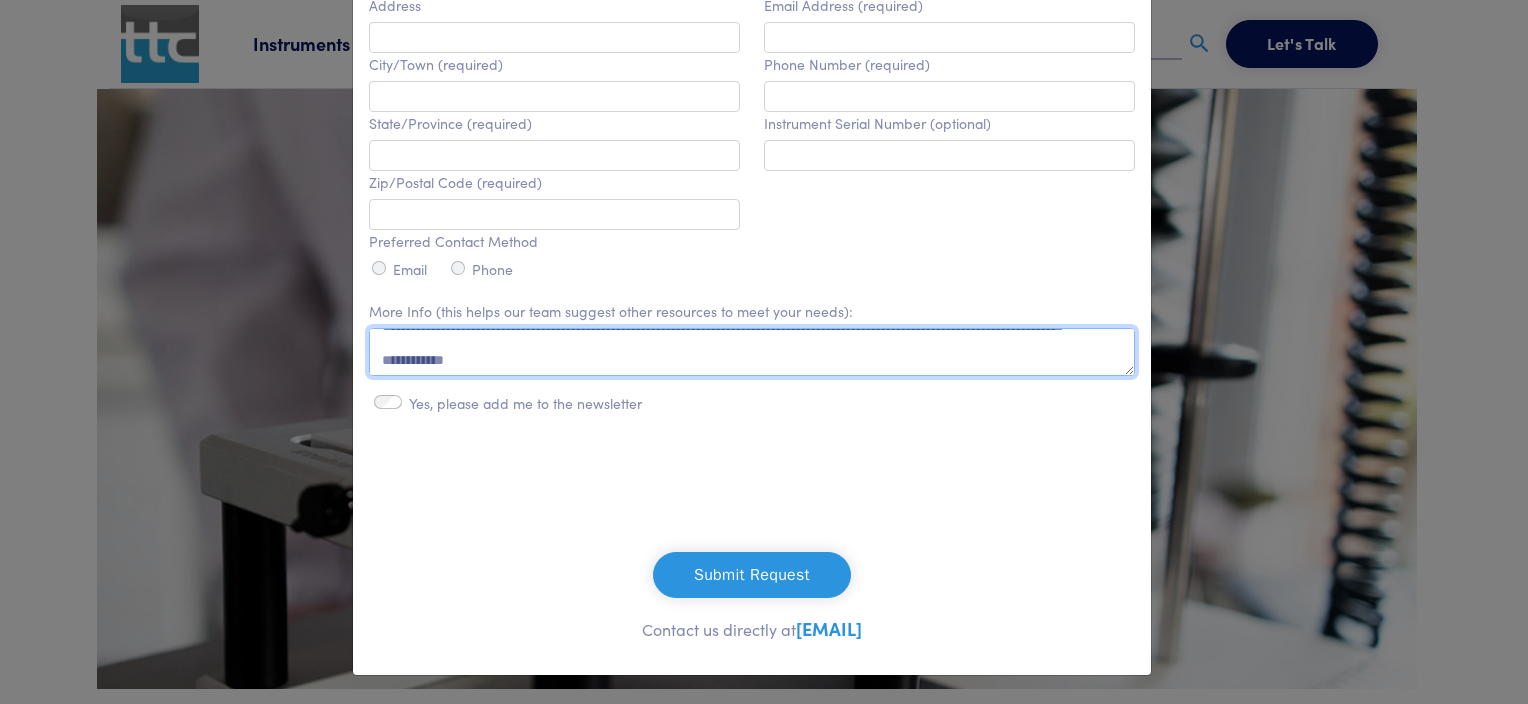 scroll, scrollTop: 118, scrollLeft: 0, axis: vertical 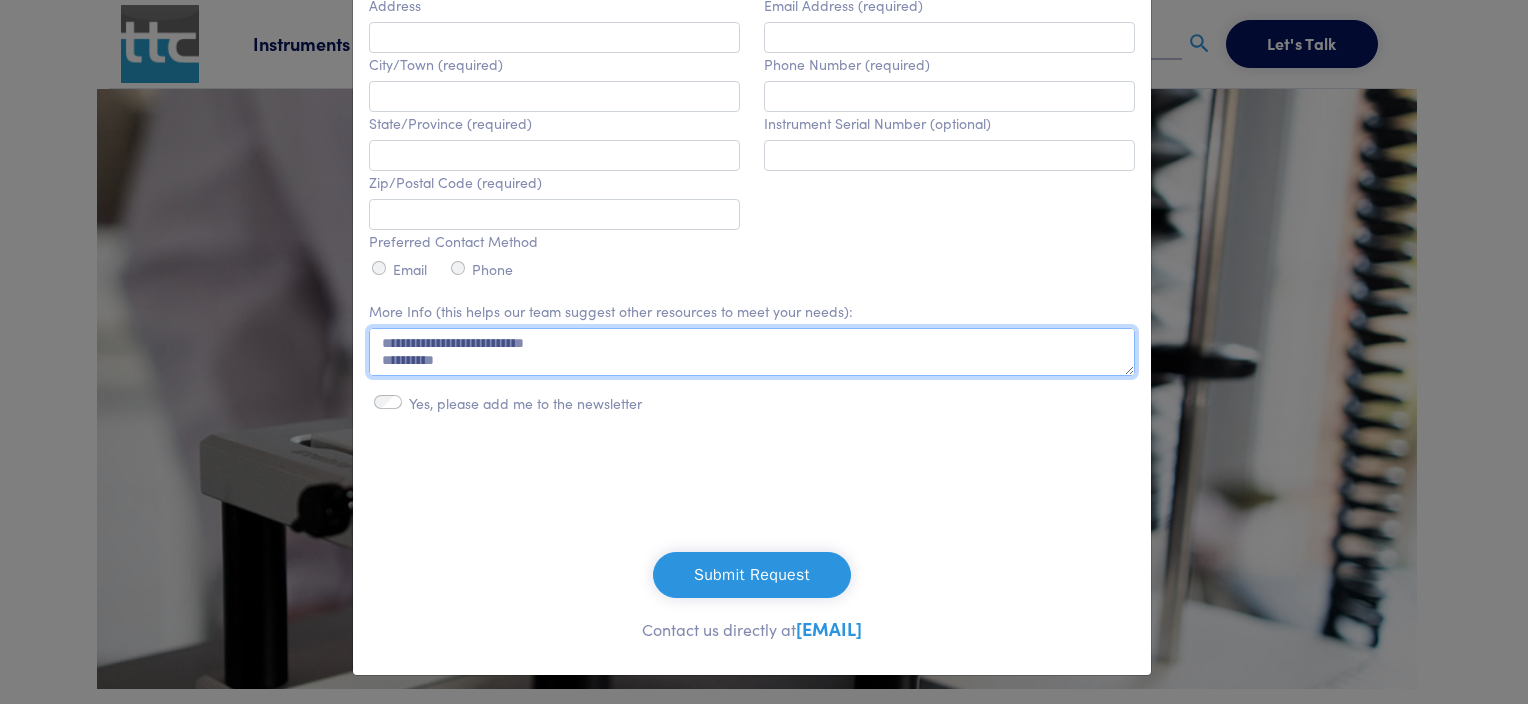 type on "**********" 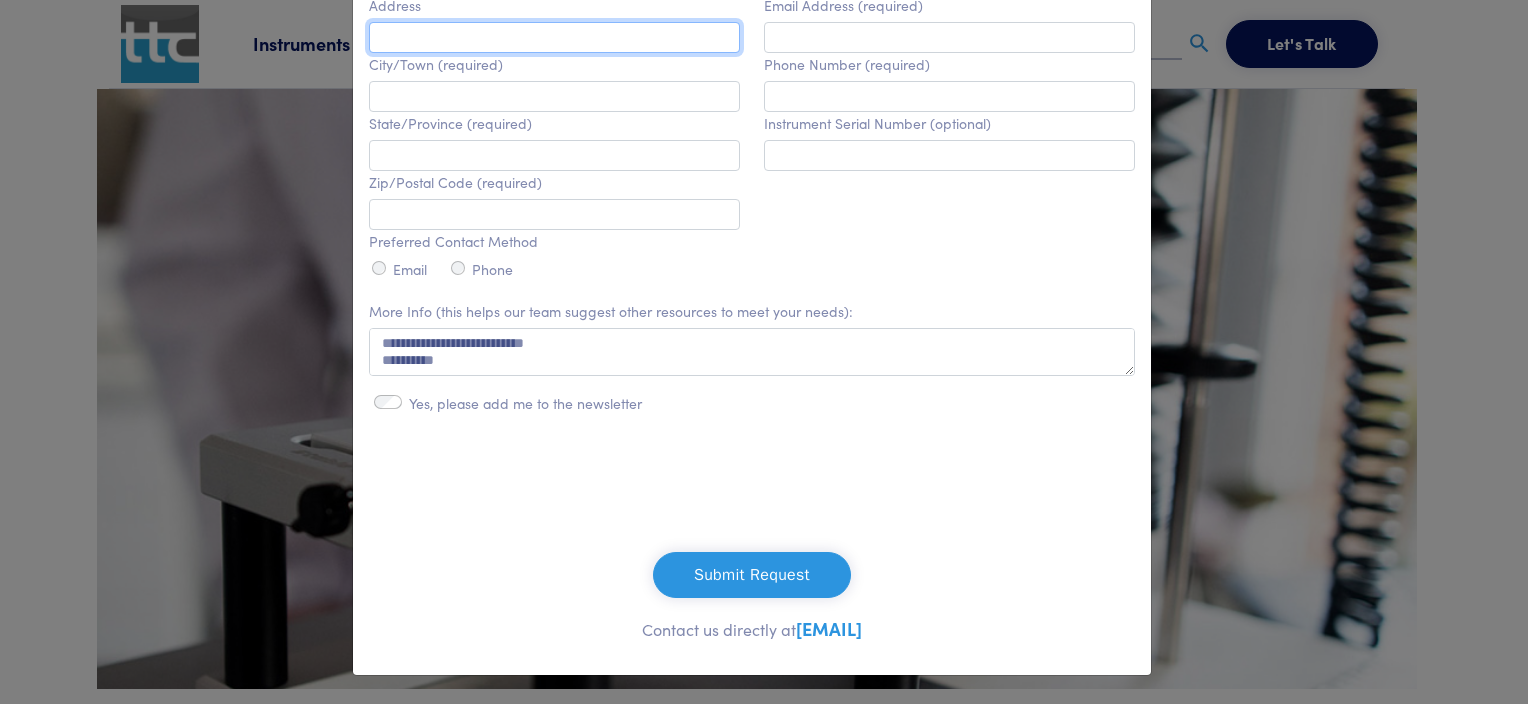 click at bounding box center (554, 37) 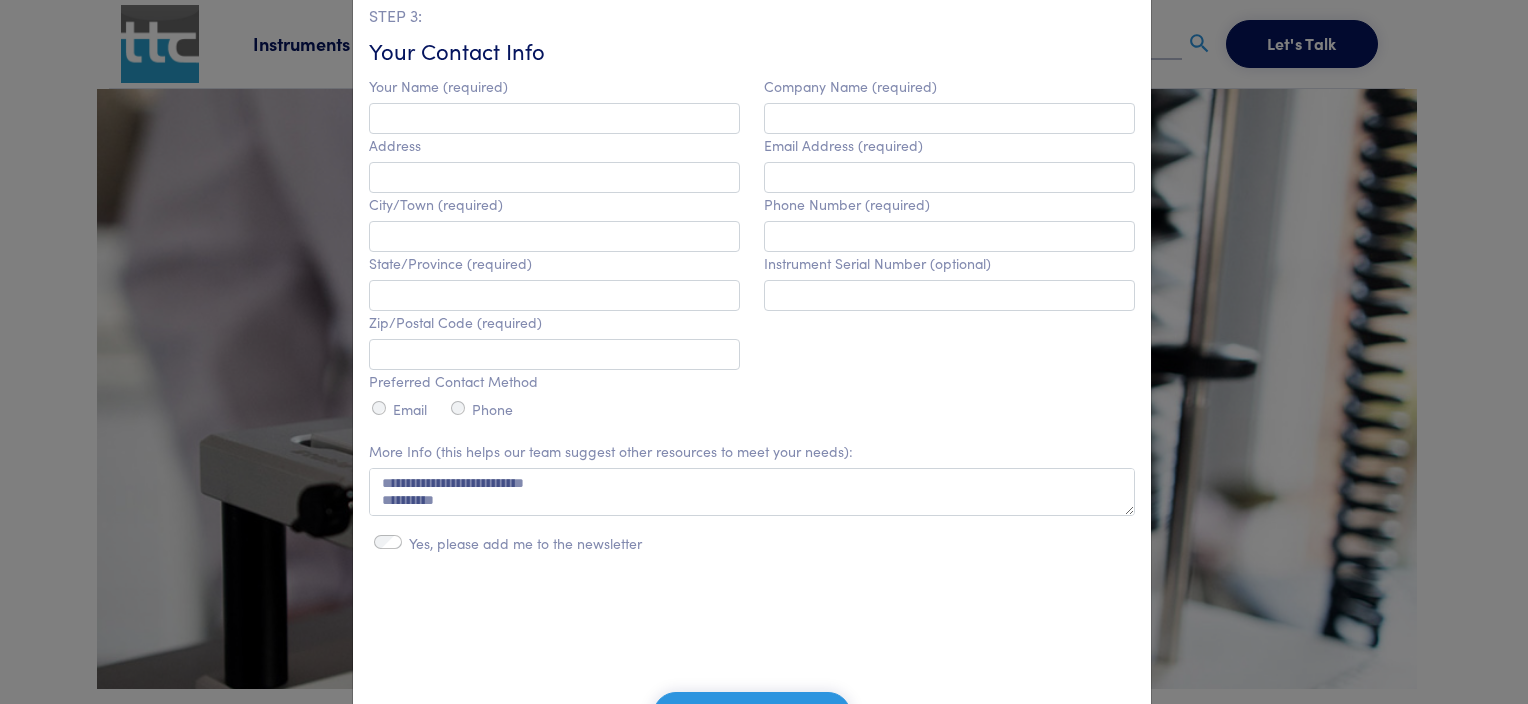 scroll, scrollTop: 455, scrollLeft: 0, axis: vertical 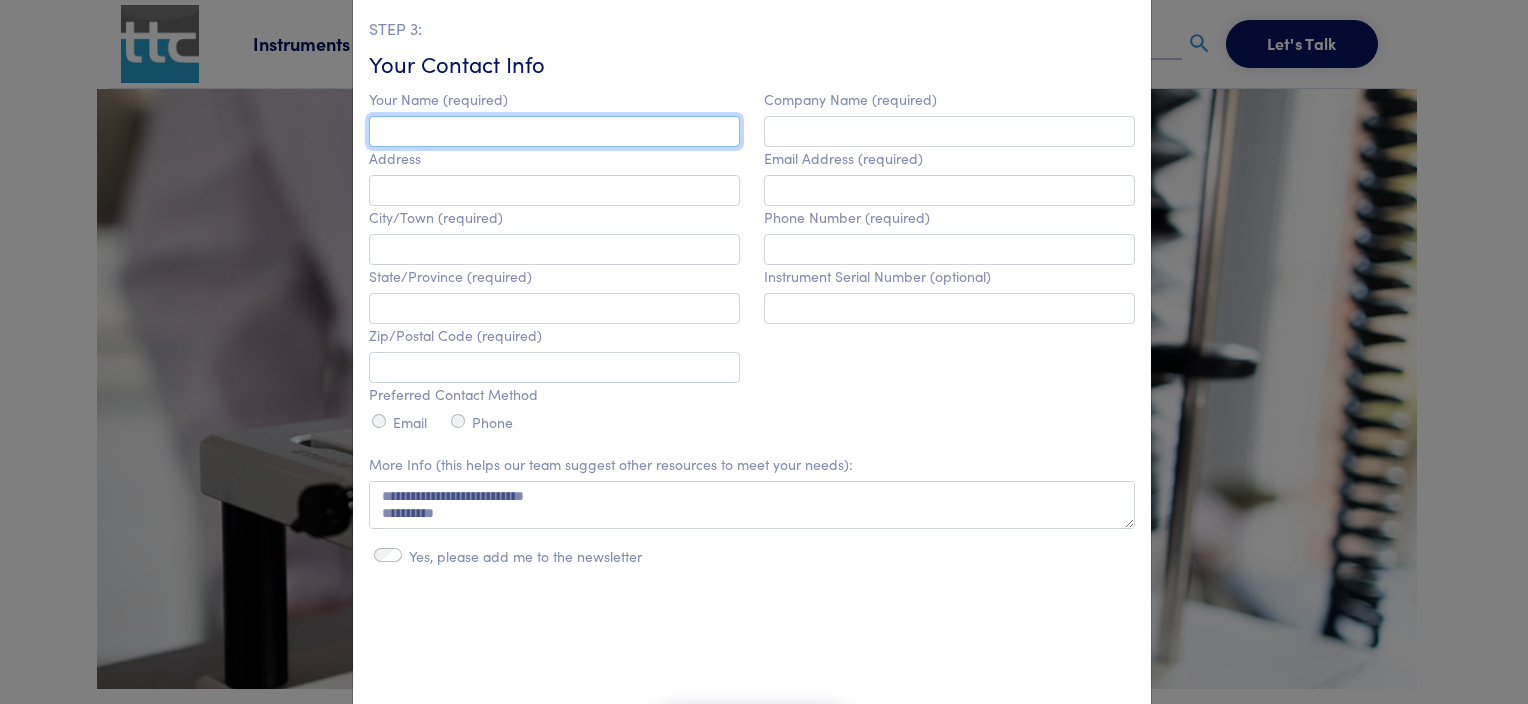 click at bounding box center (554, 131) 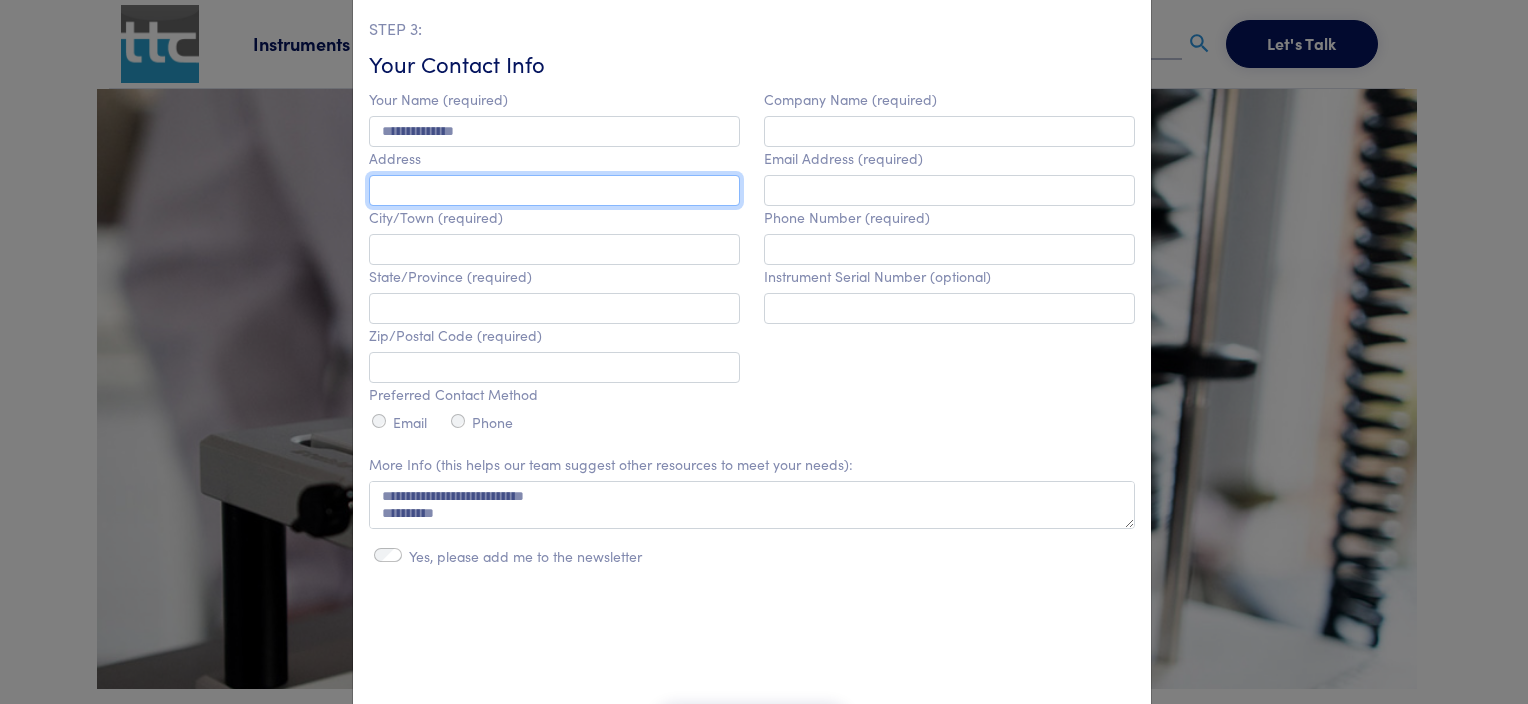 type on "**********" 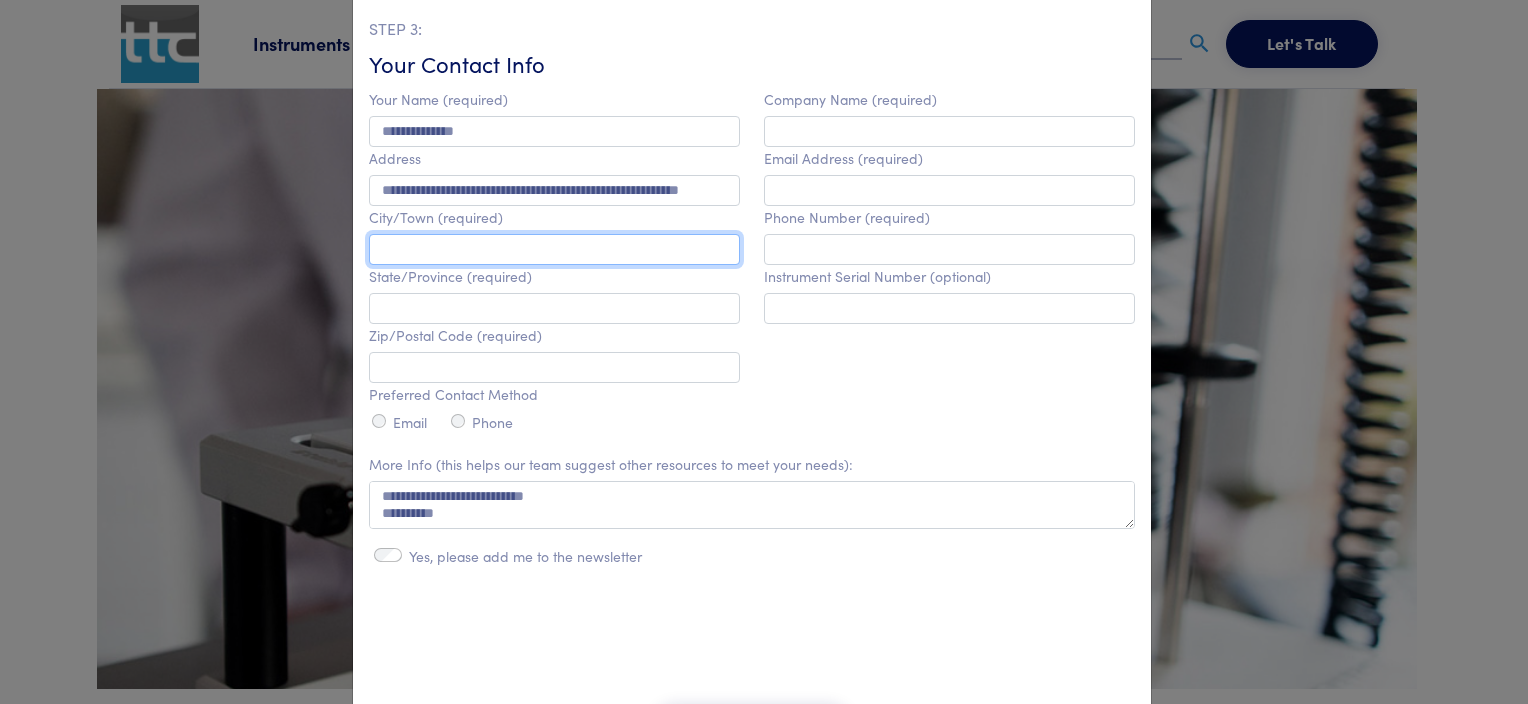 type on "**********" 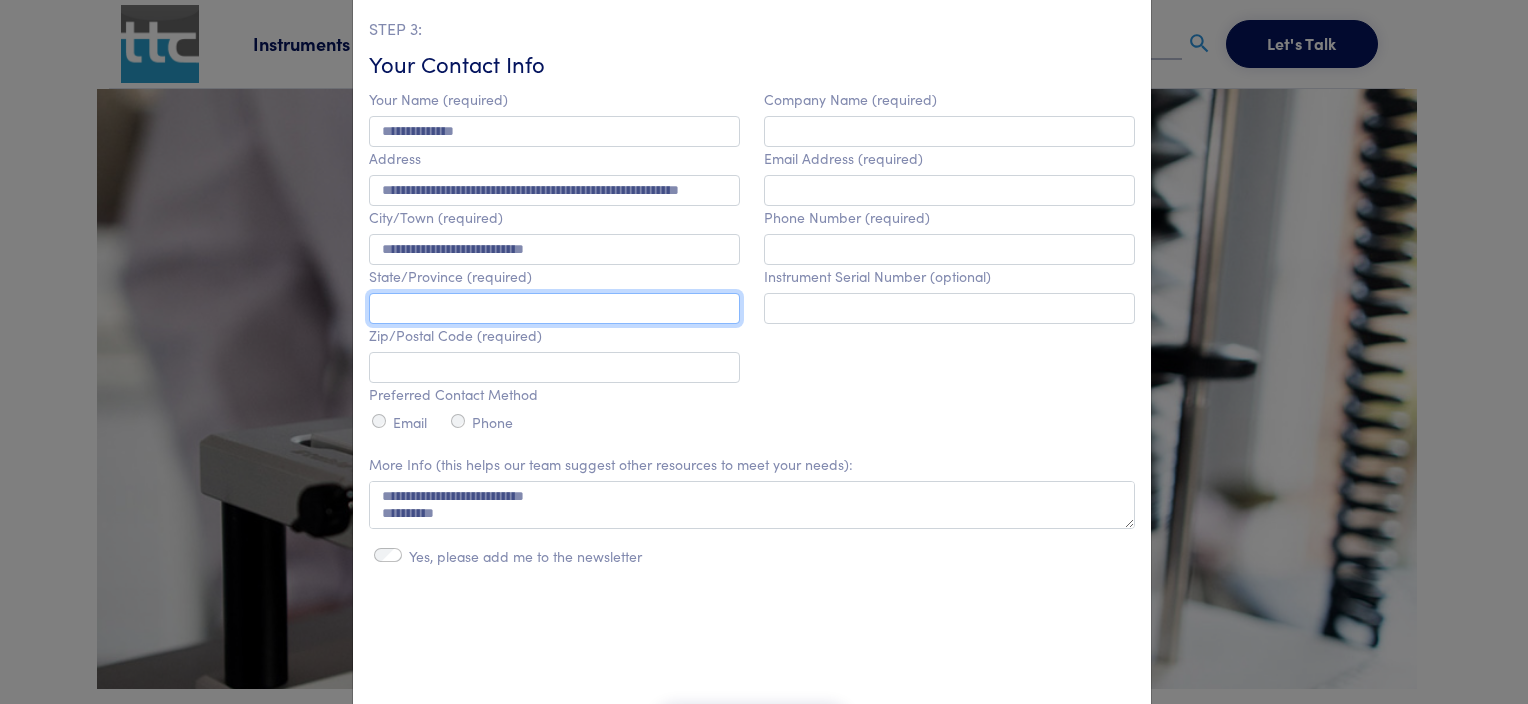type on "**********" 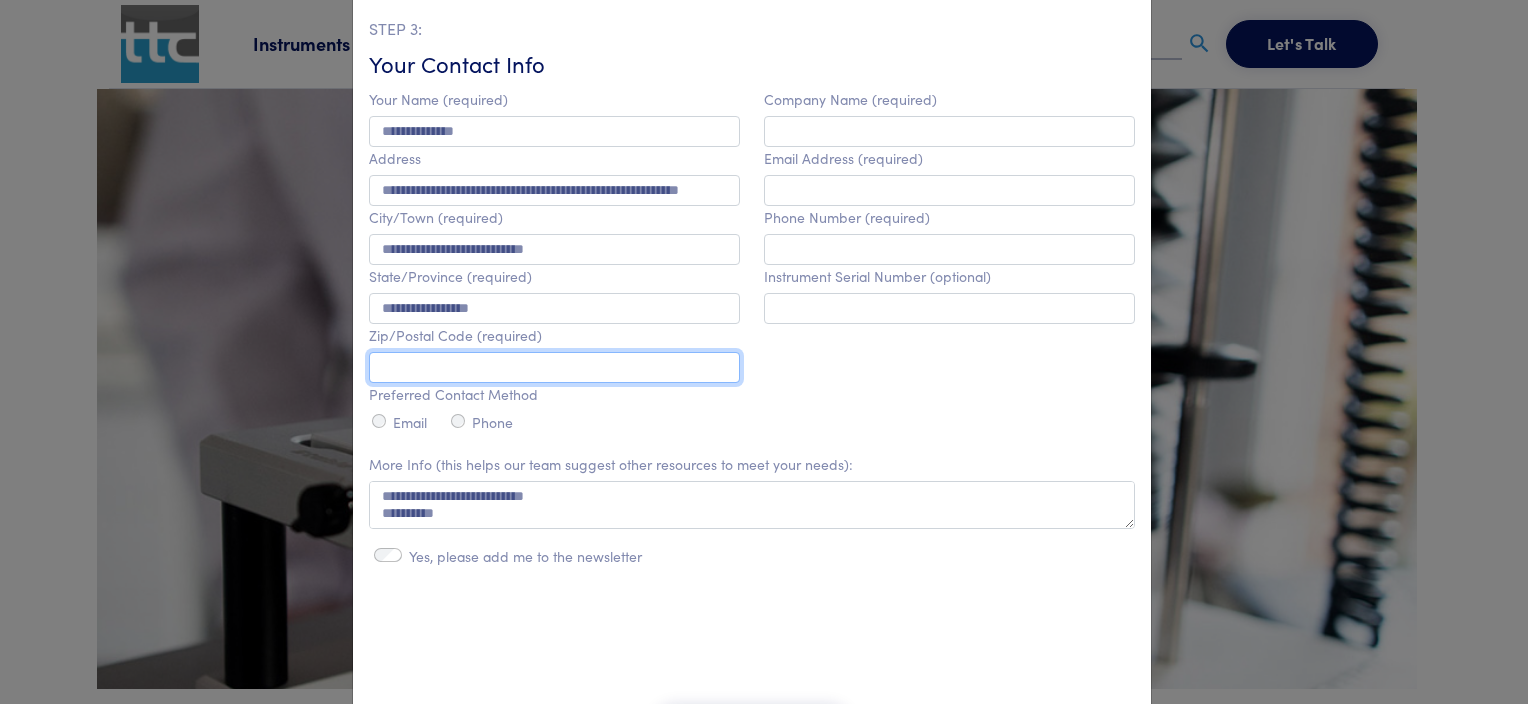 type on "*****" 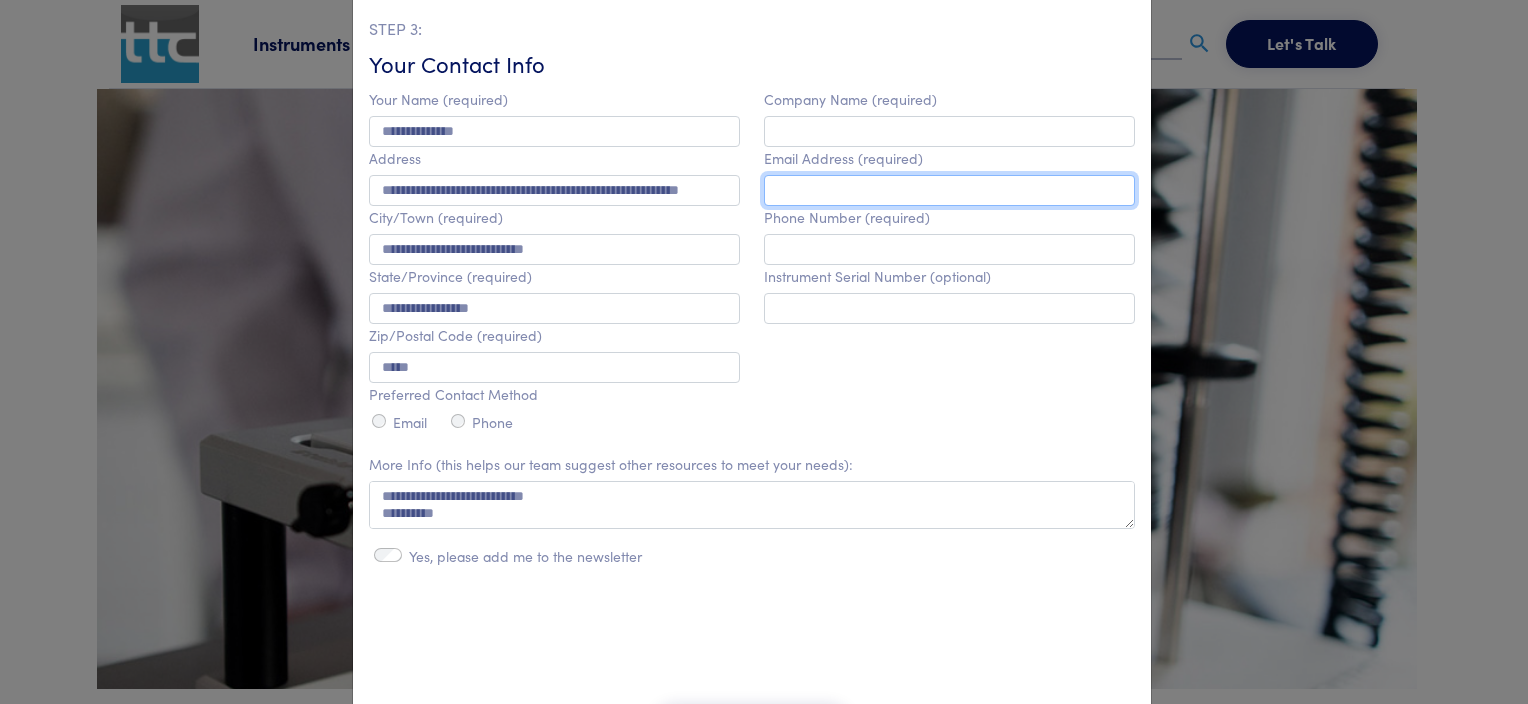 type on "**********" 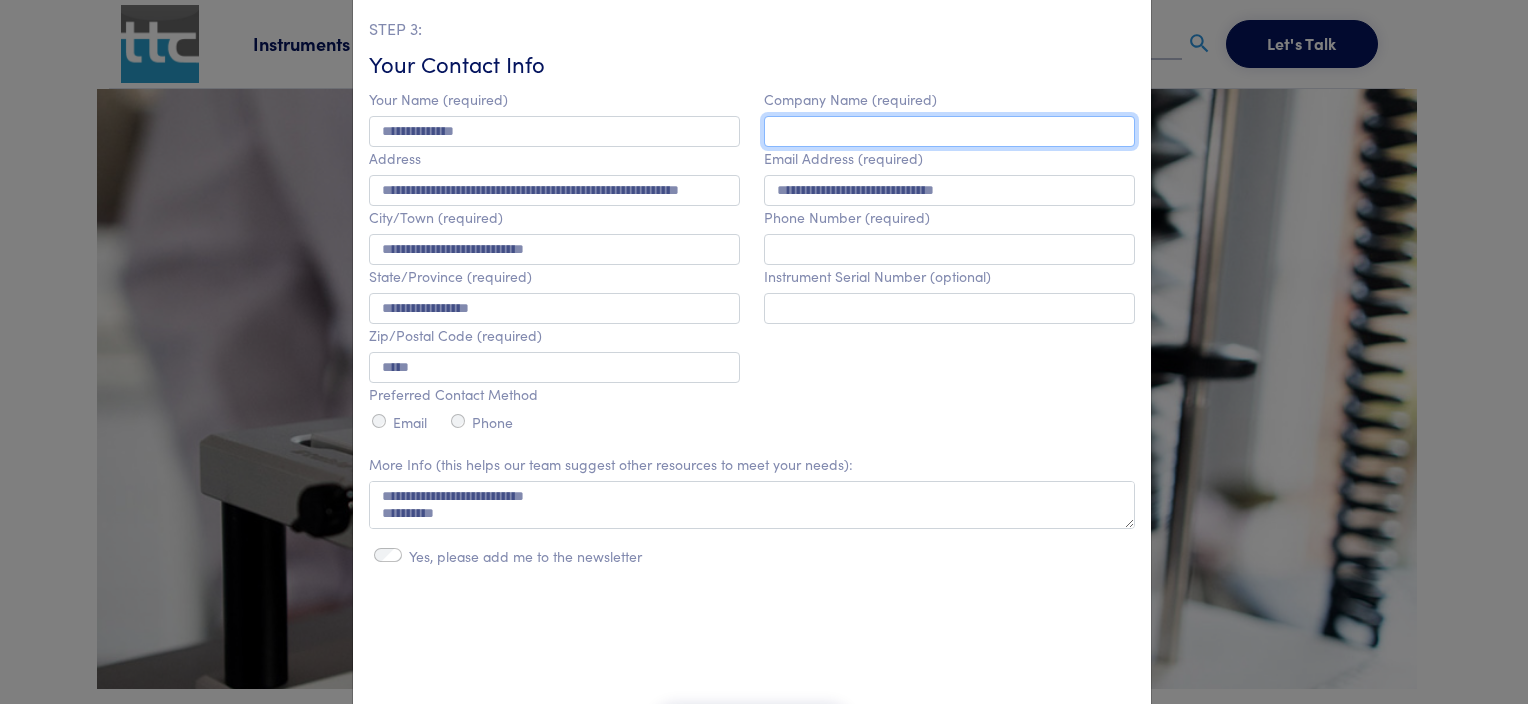 click at bounding box center (949, 131) 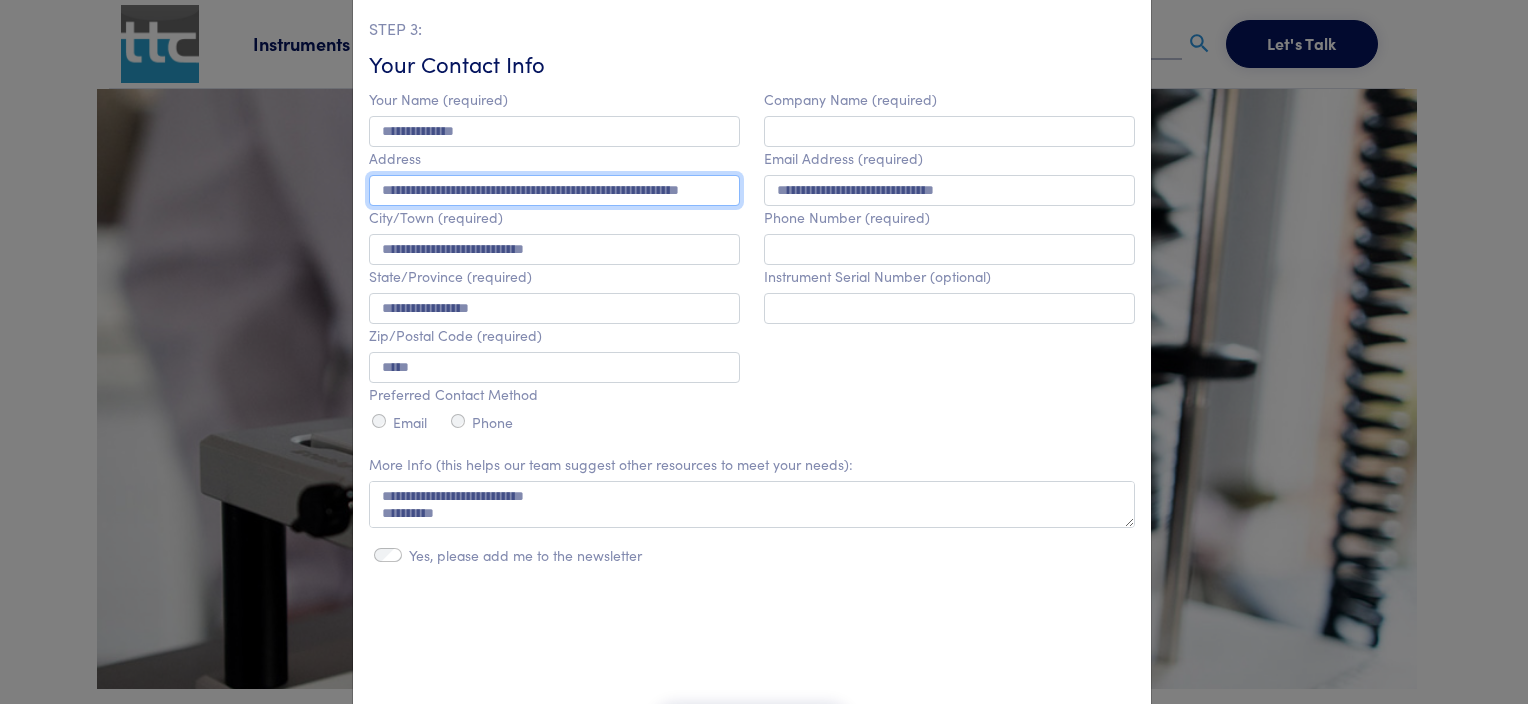 scroll, scrollTop: 1, scrollLeft: 61, axis: both 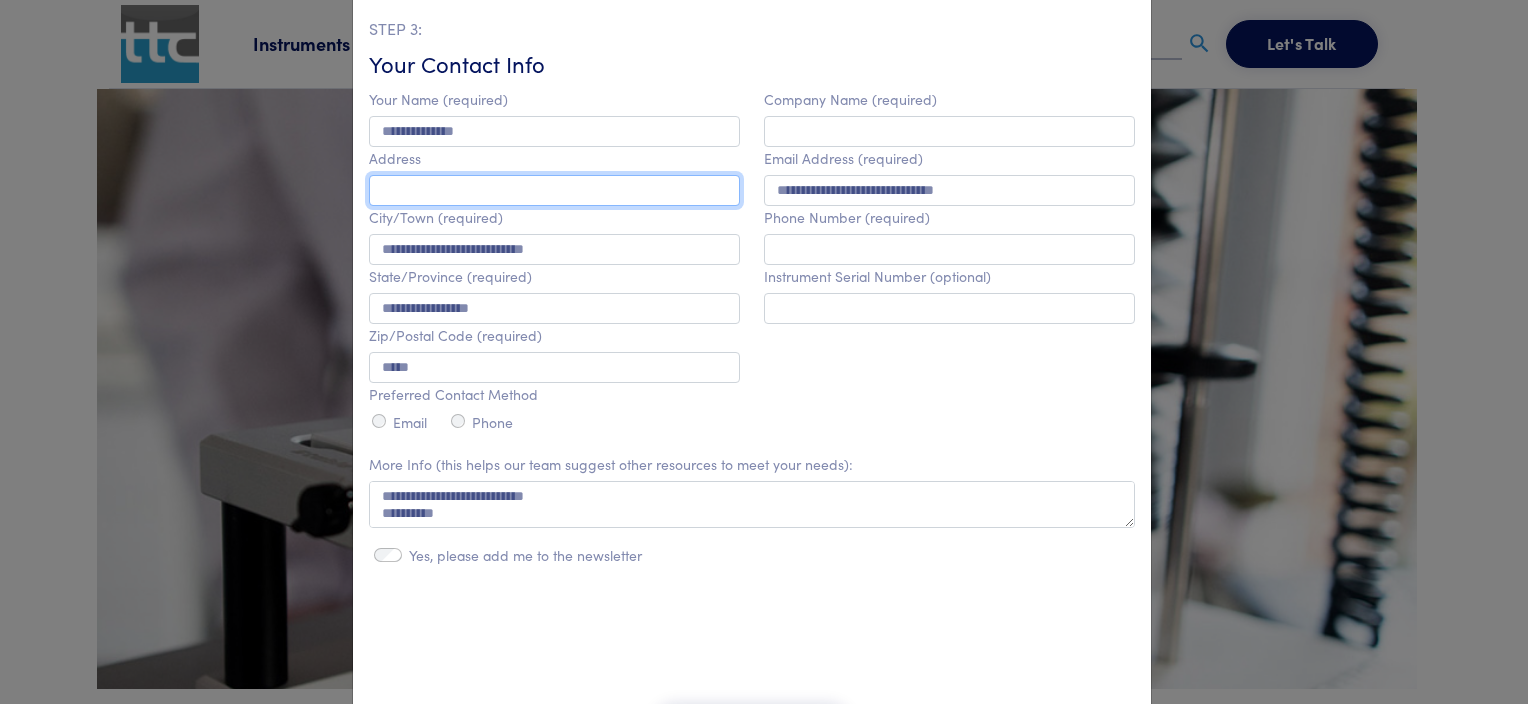 type 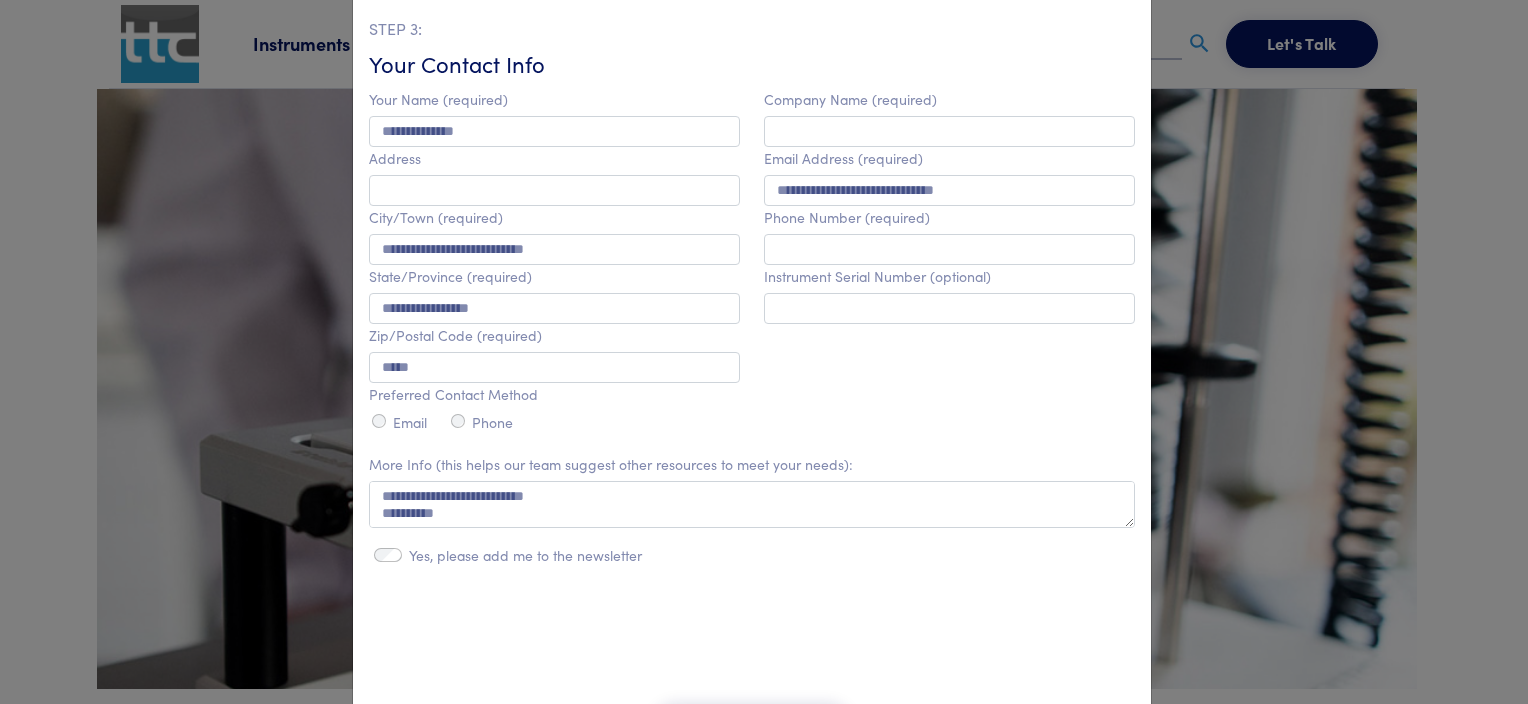 click on "**********" at bounding box center (949, 262) 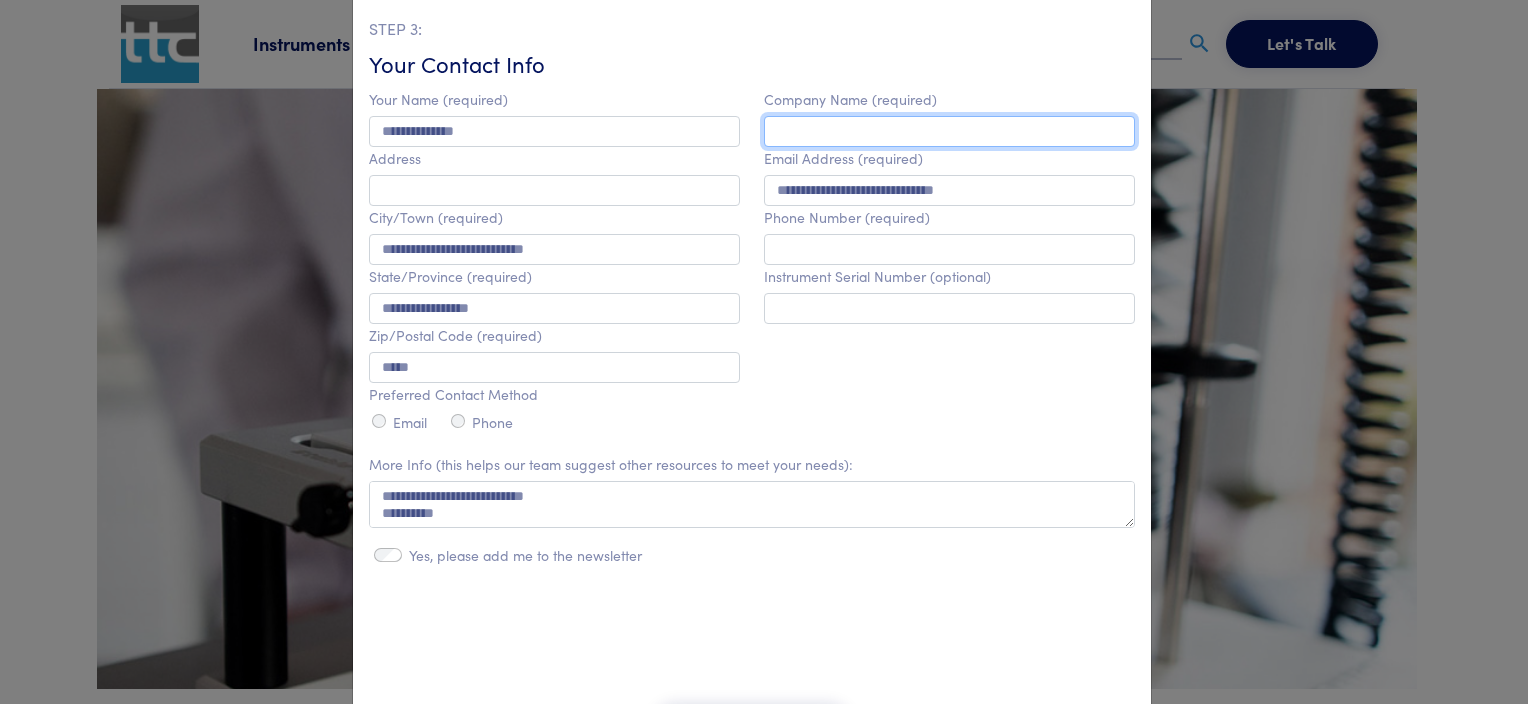 click at bounding box center (949, 131) 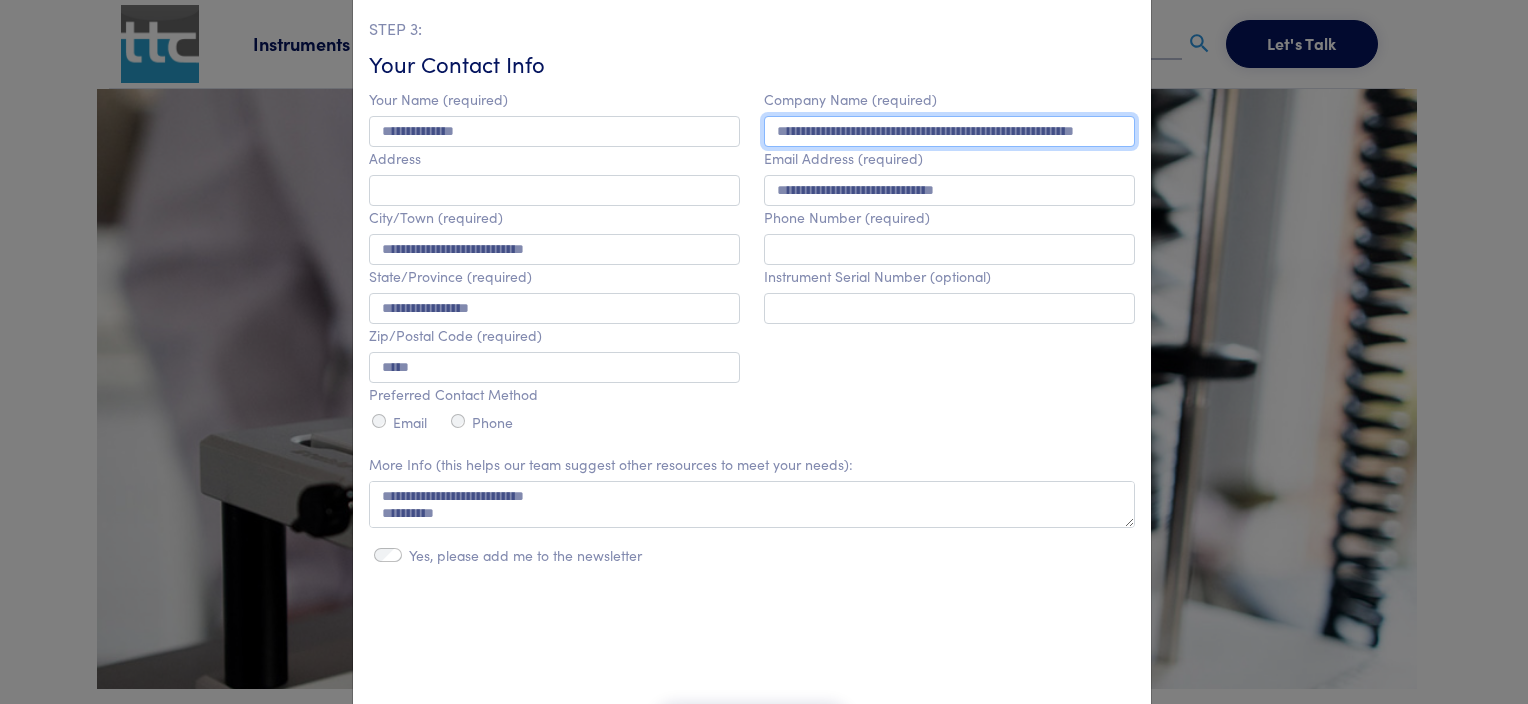 scroll, scrollTop: 0, scrollLeft: 61, axis: horizontal 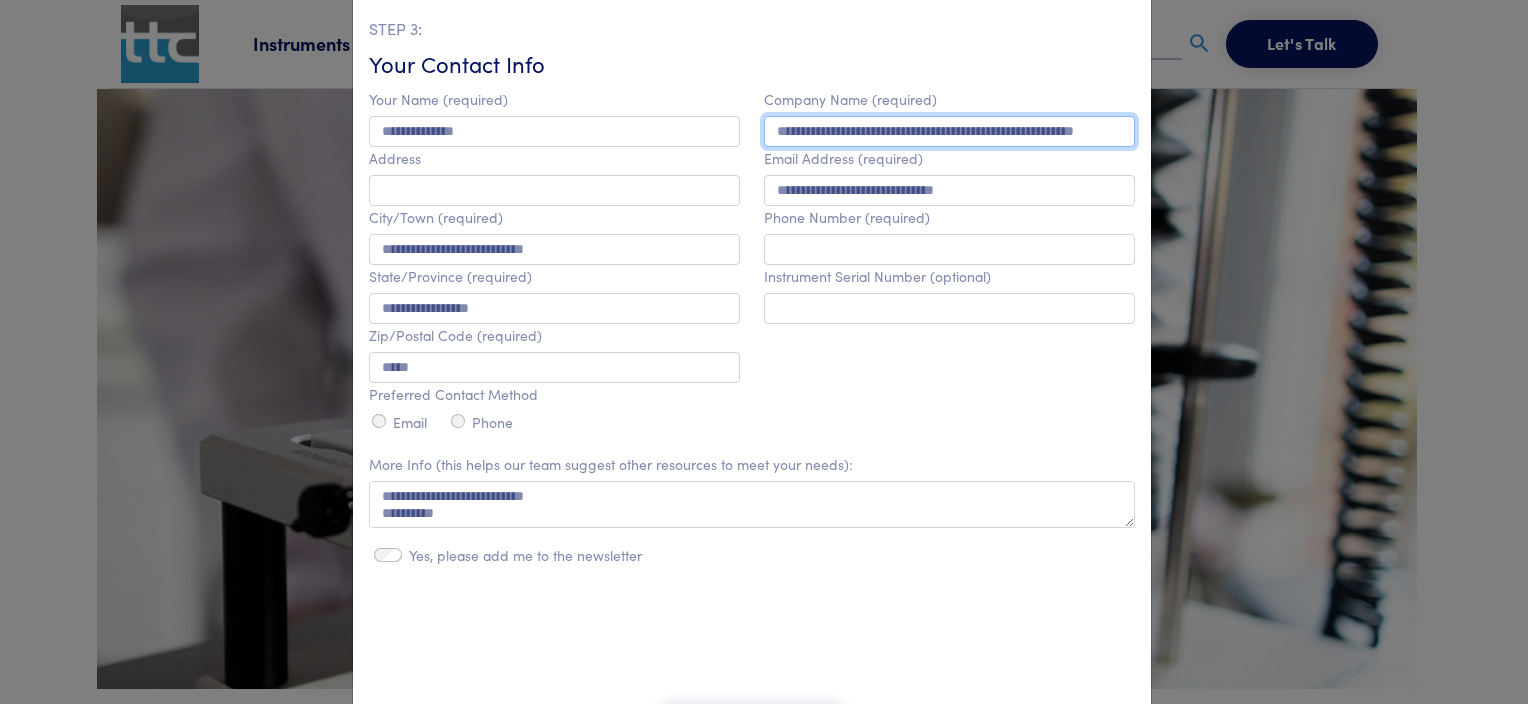 type on "**********" 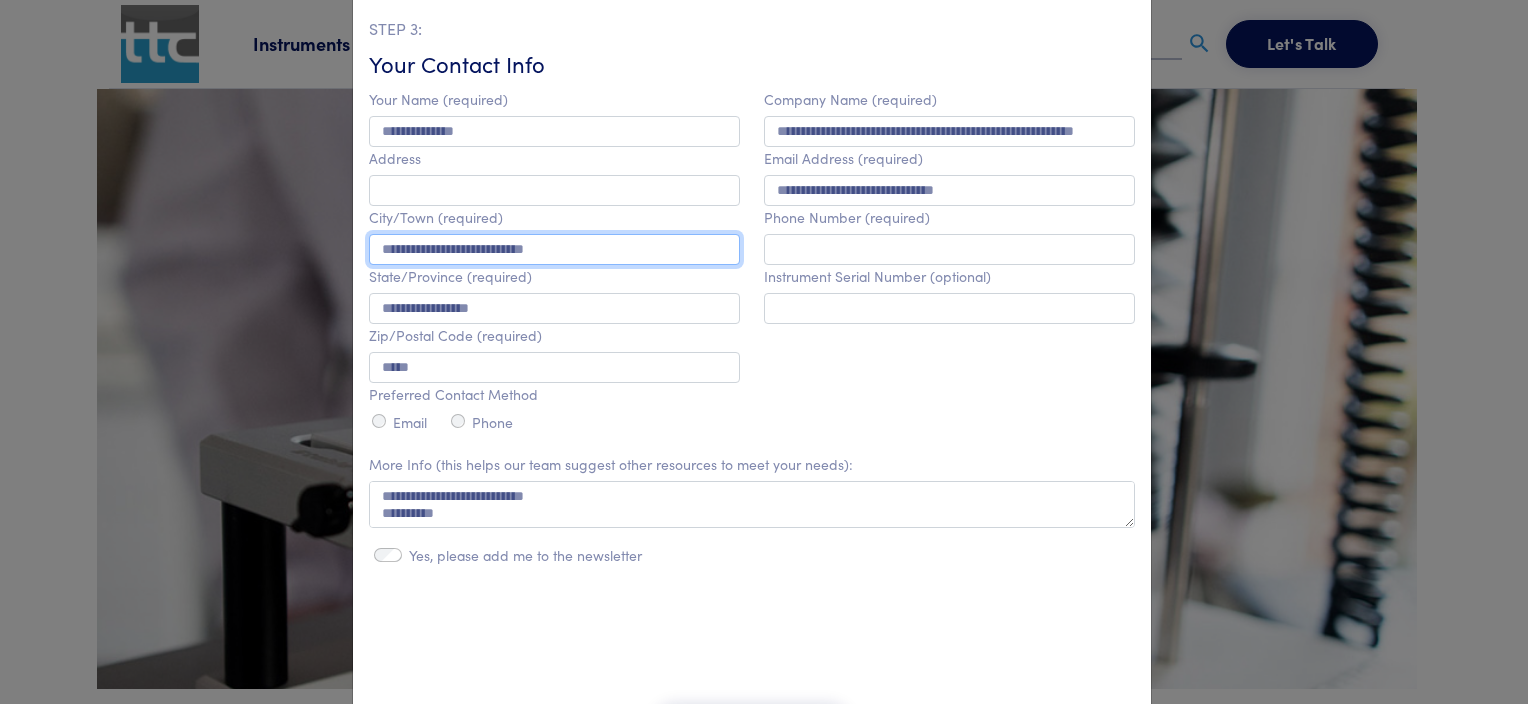 scroll, scrollTop: 0, scrollLeft: 0, axis: both 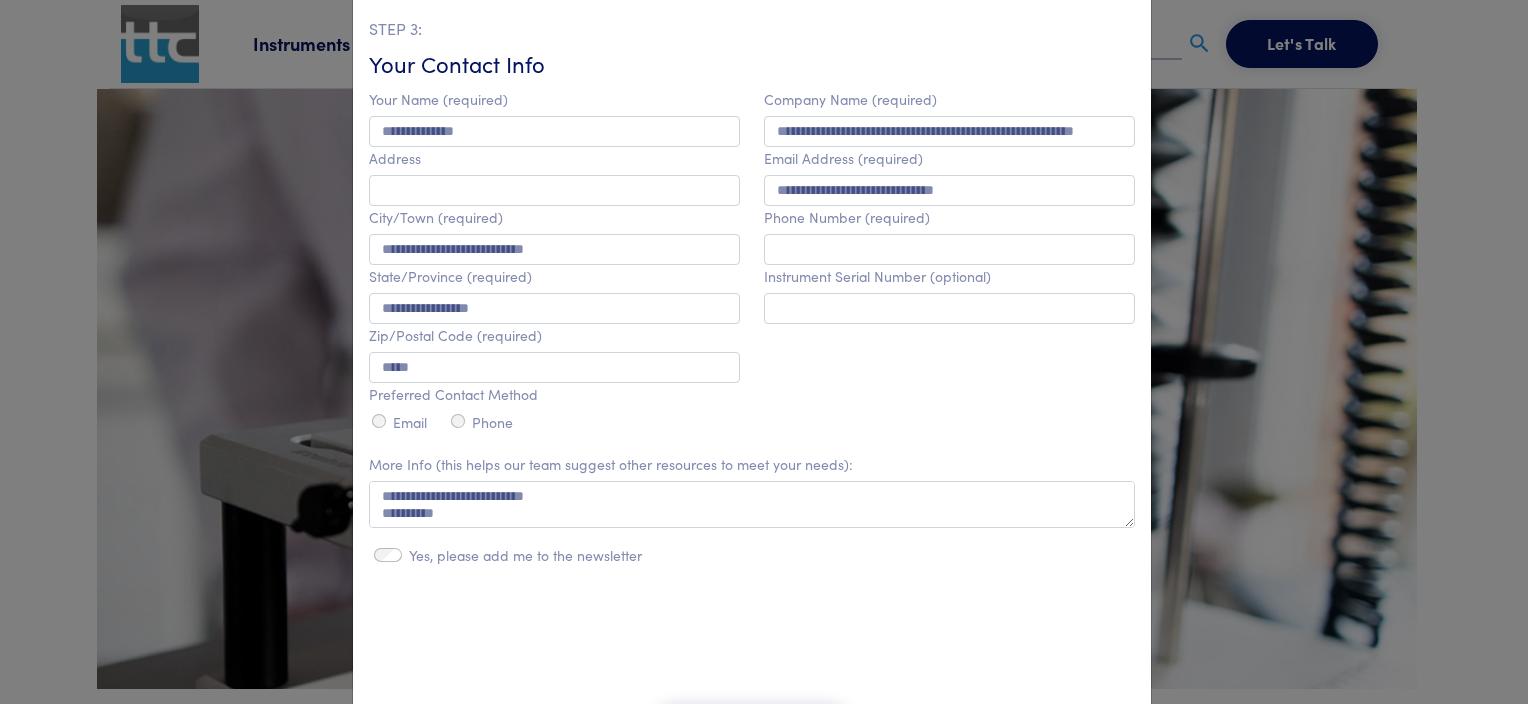 click on "**********" at bounding box center [554, 262] 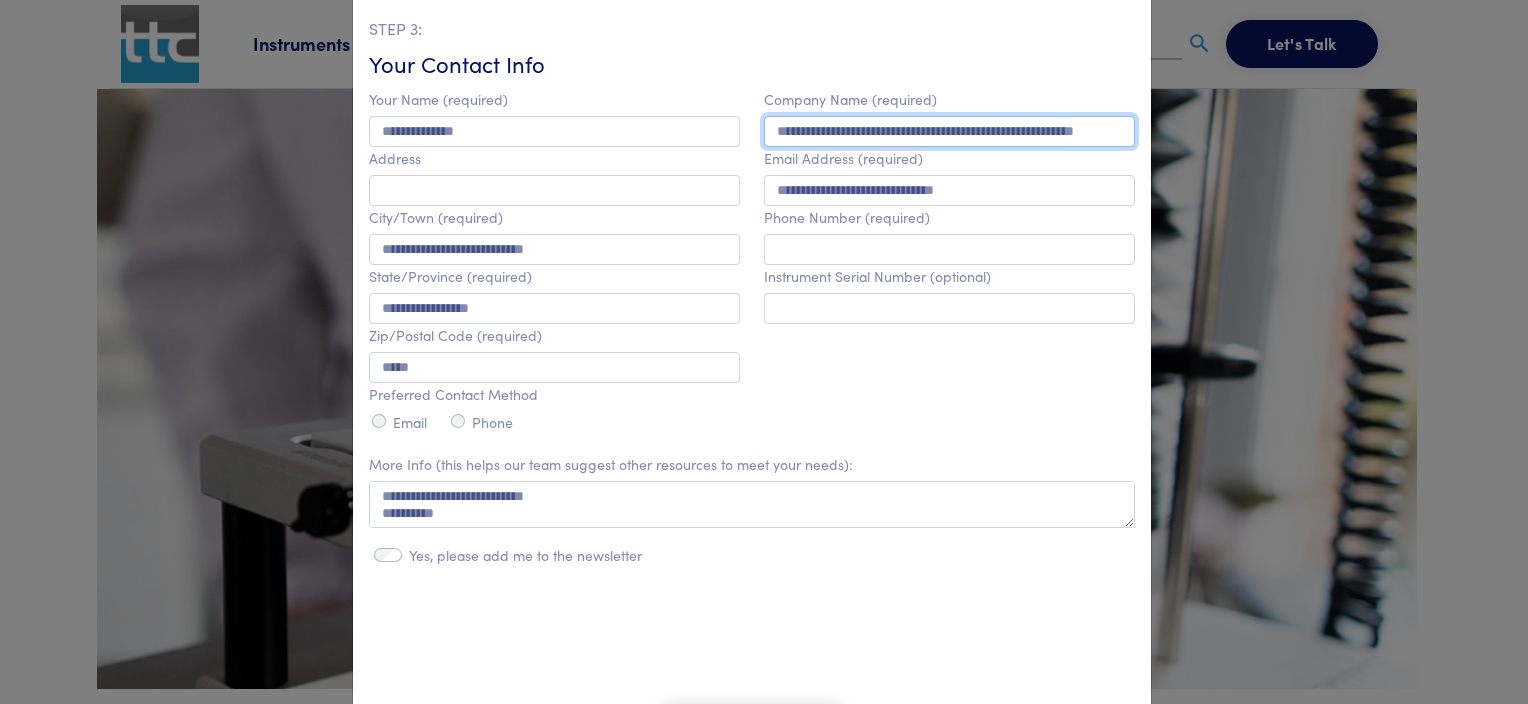 scroll, scrollTop: 0, scrollLeft: 61, axis: horizontal 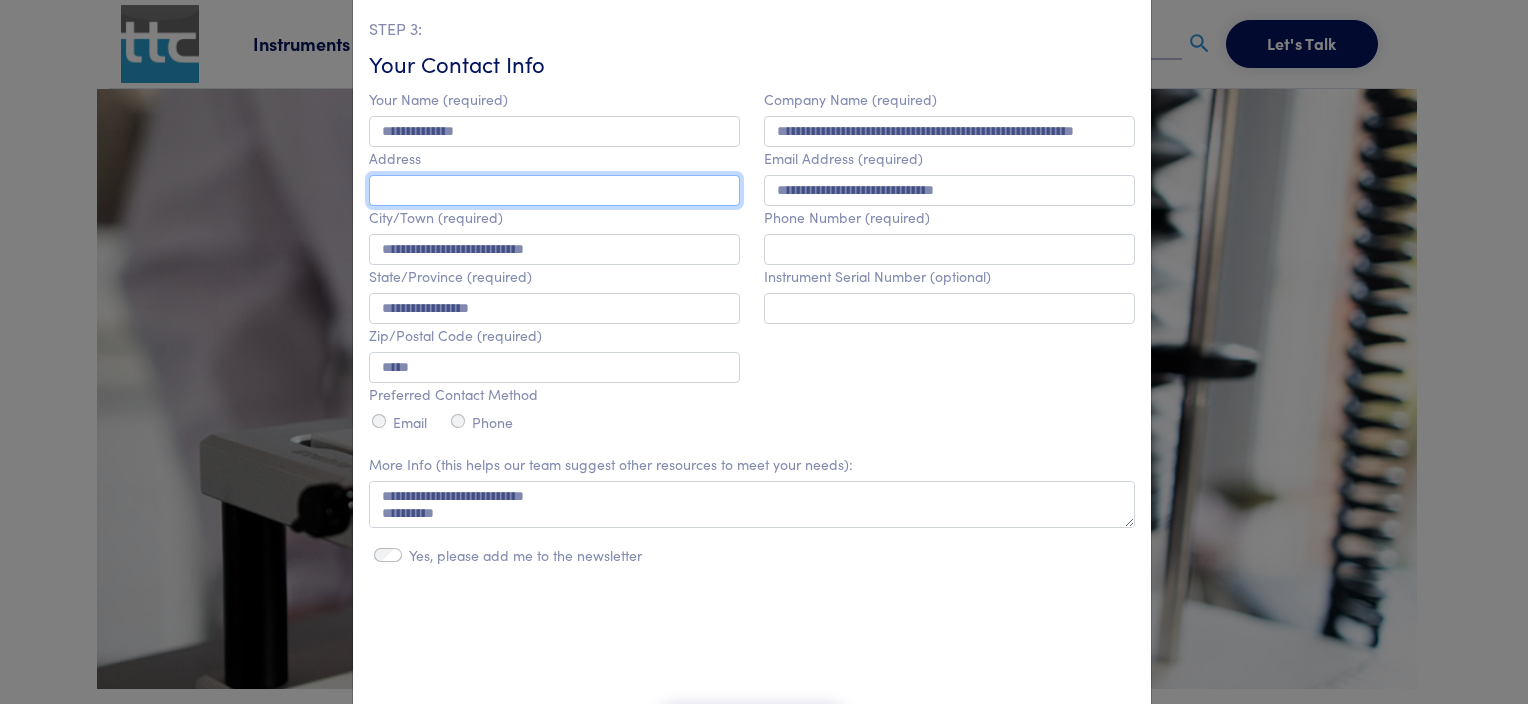 click at bounding box center (554, 190) 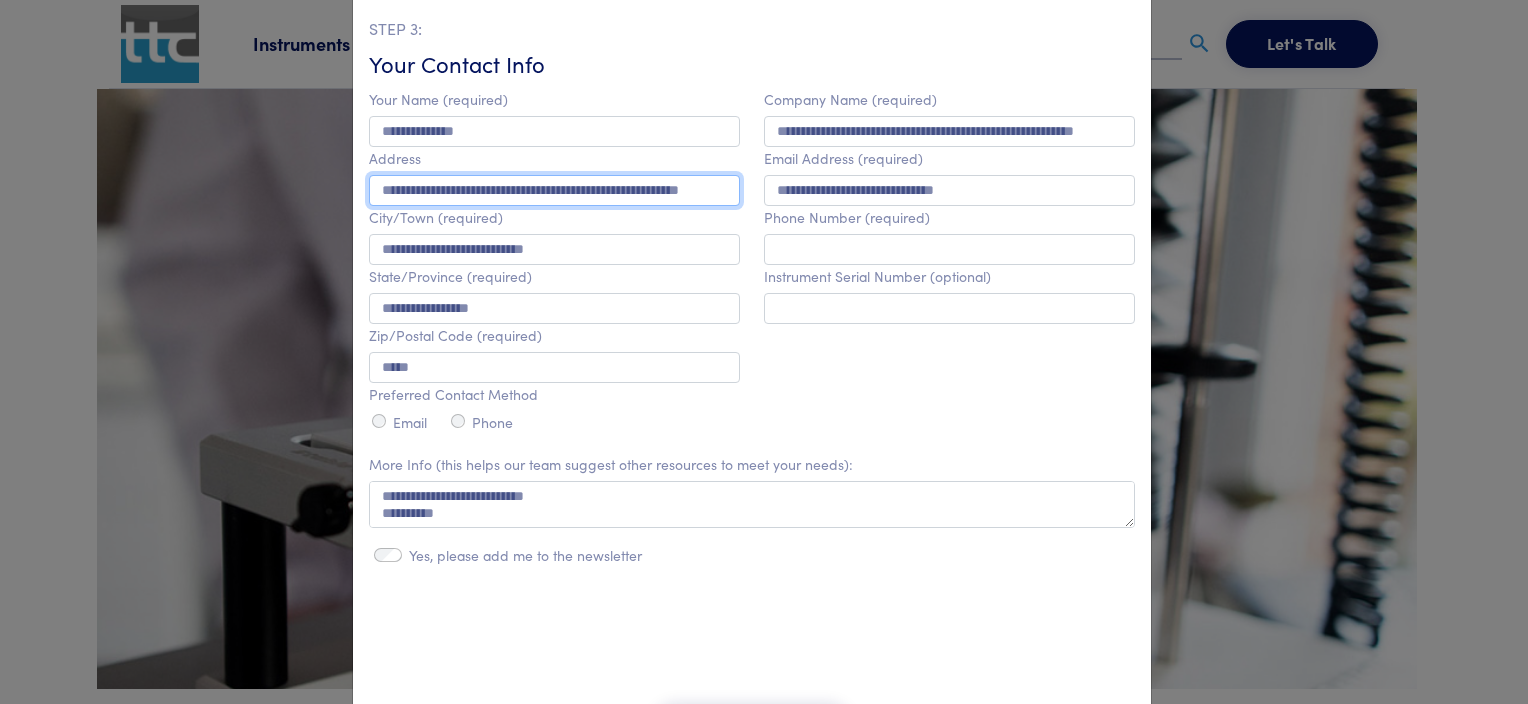 scroll, scrollTop: 0, scrollLeft: 61, axis: horizontal 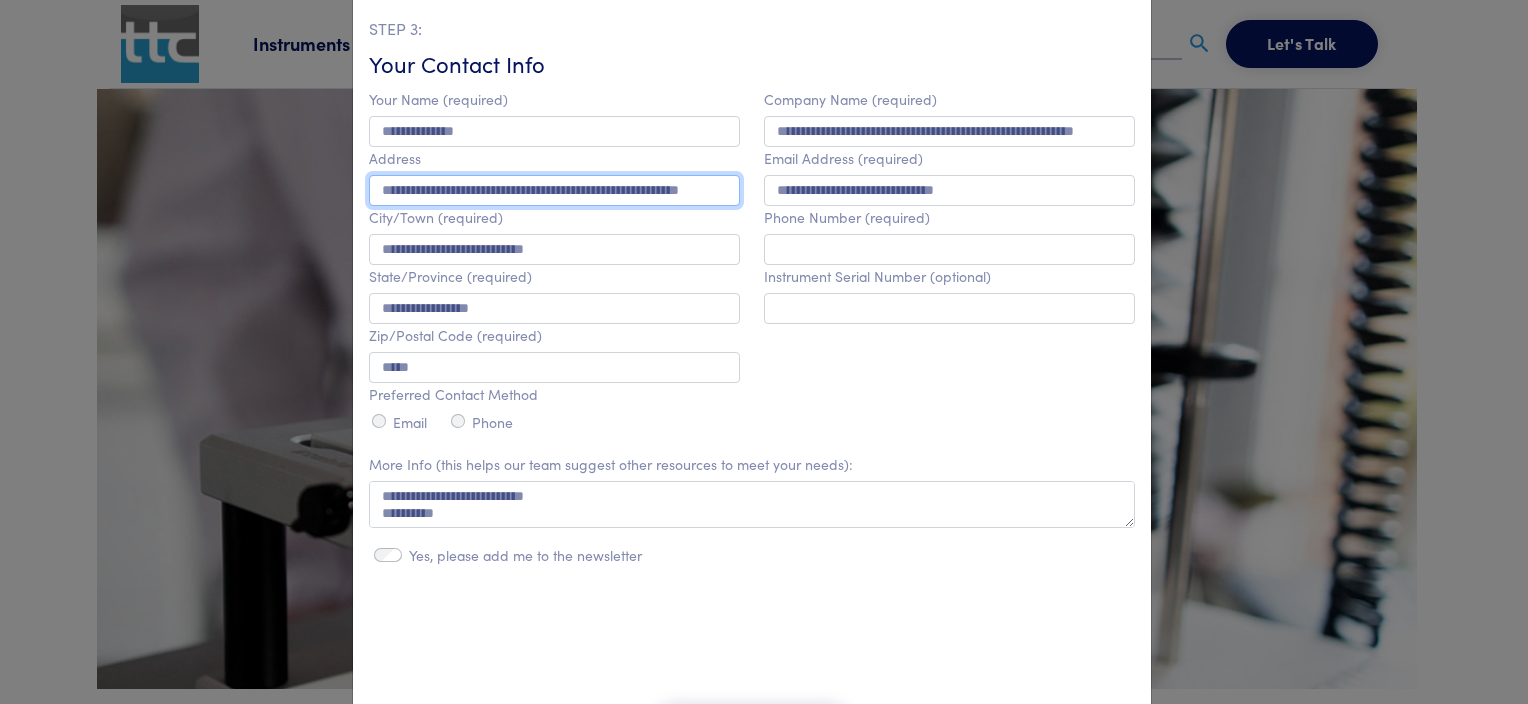 type on "**********" 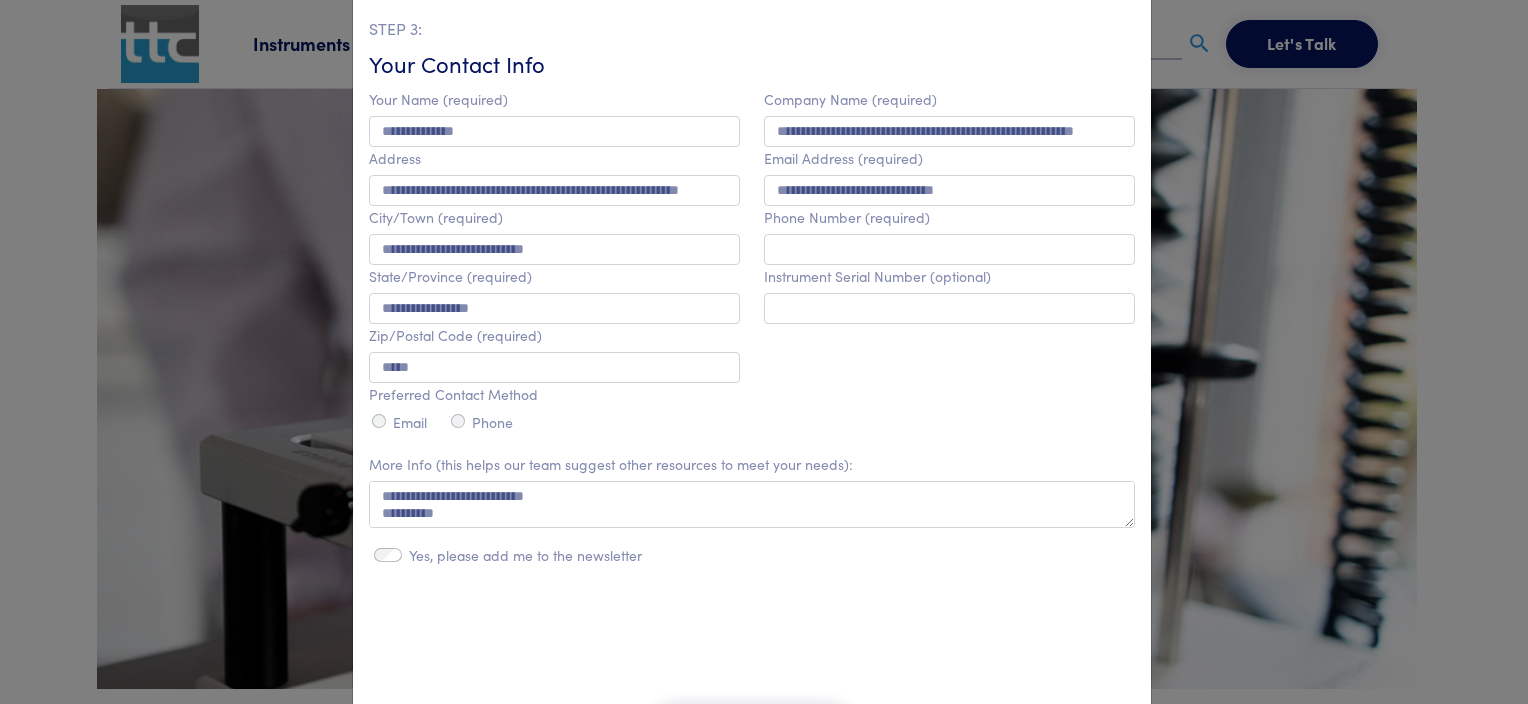 click on "**********" at bounding box center (949, 262) 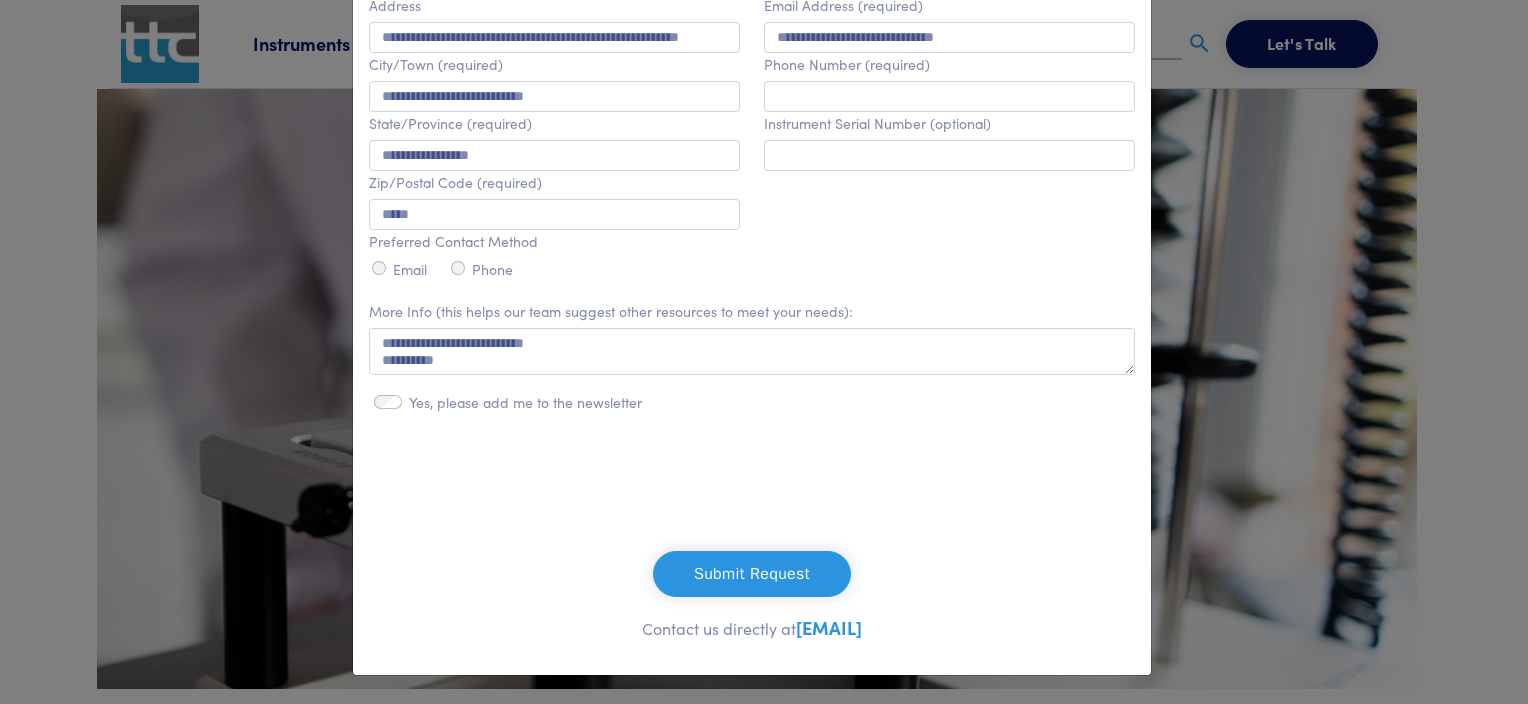 click on "Submit Request" at bounding box center [752, 574] 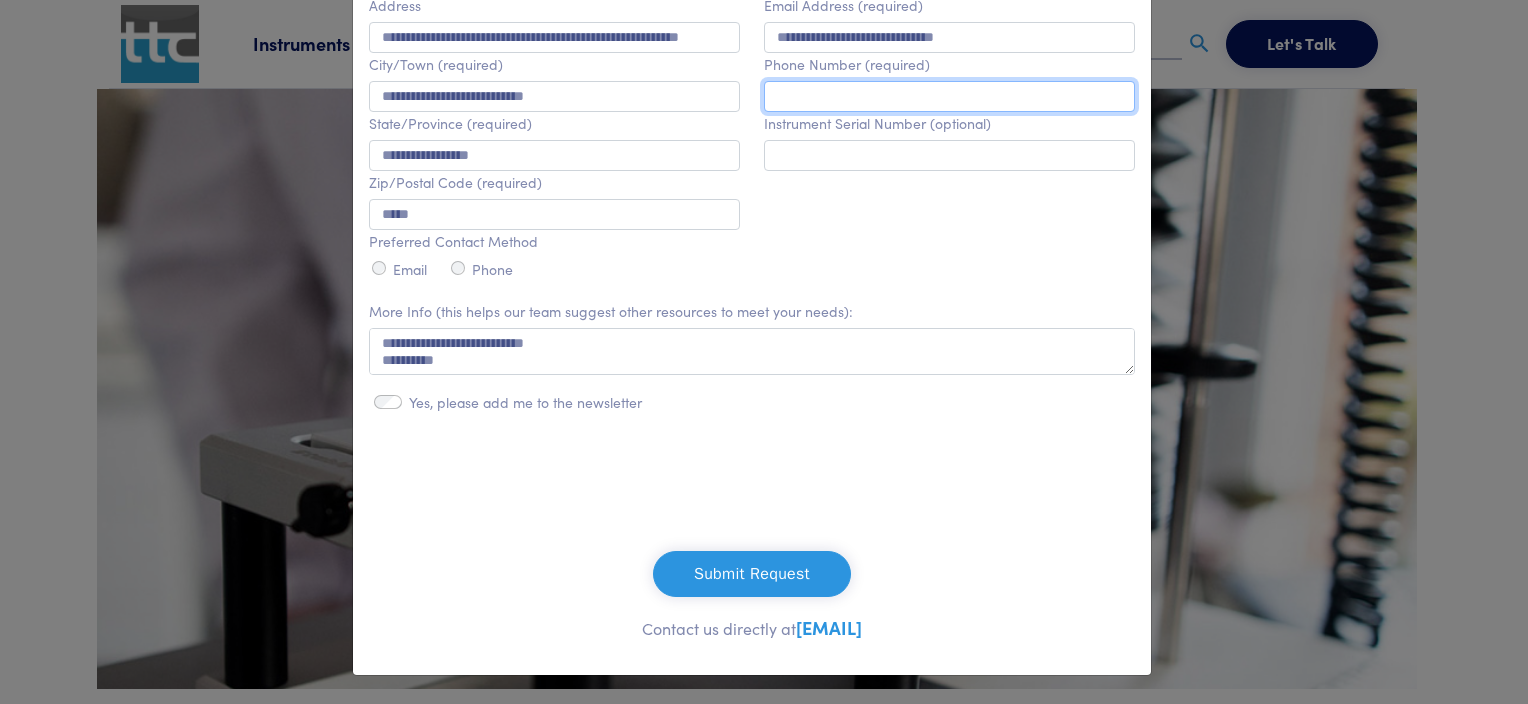 click at bounding box center [949, 96] 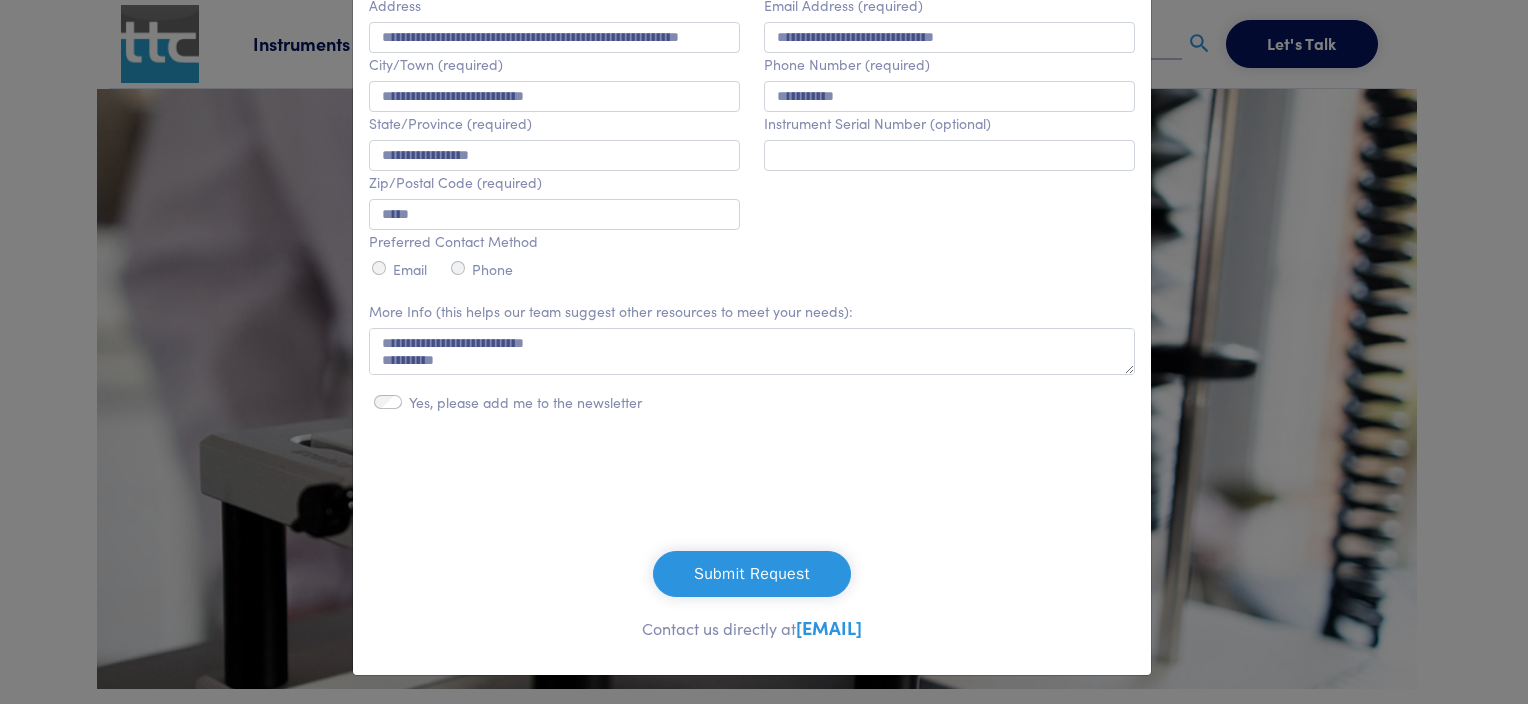 click on "Submit Request" at bounding box center [752, 574] 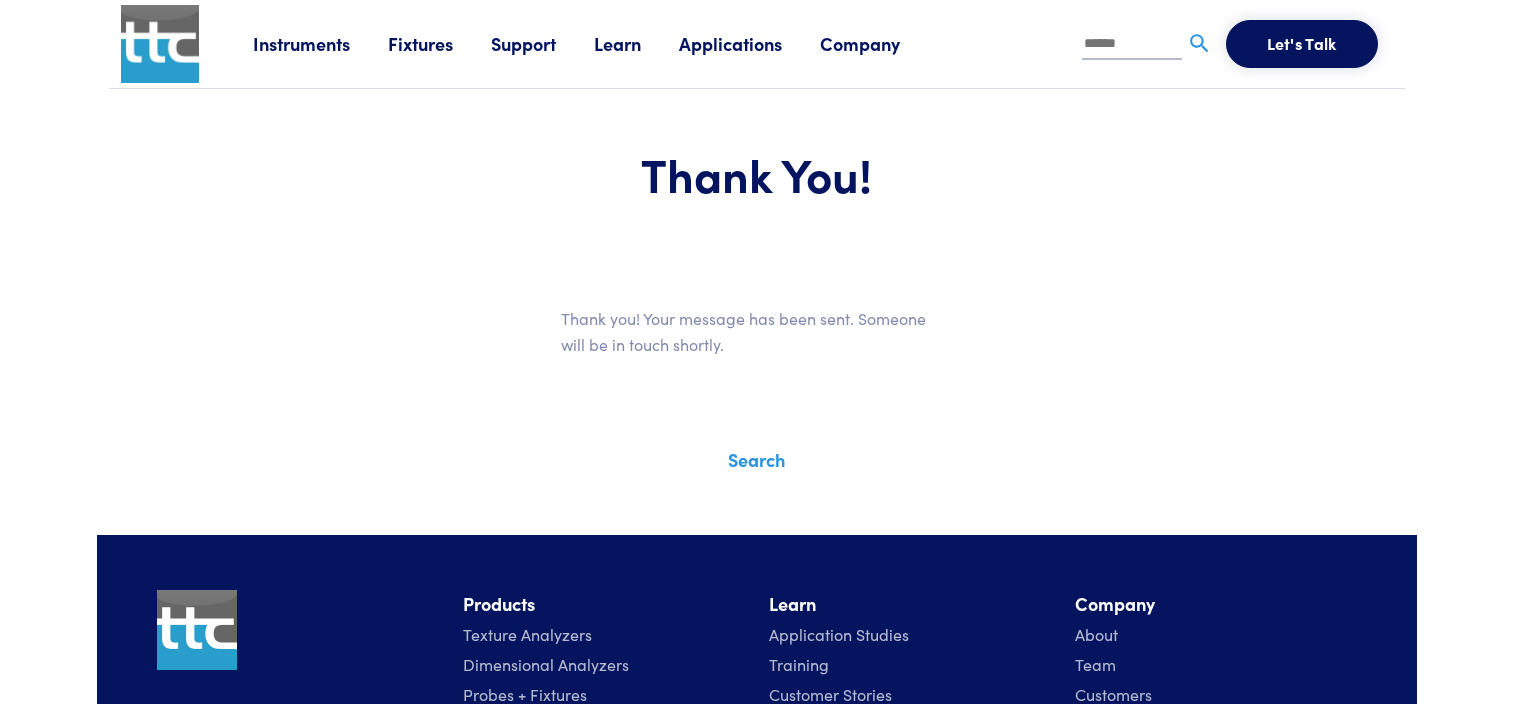 scroll, scrollTop: 0, scrollLeft: 0, axis: both 